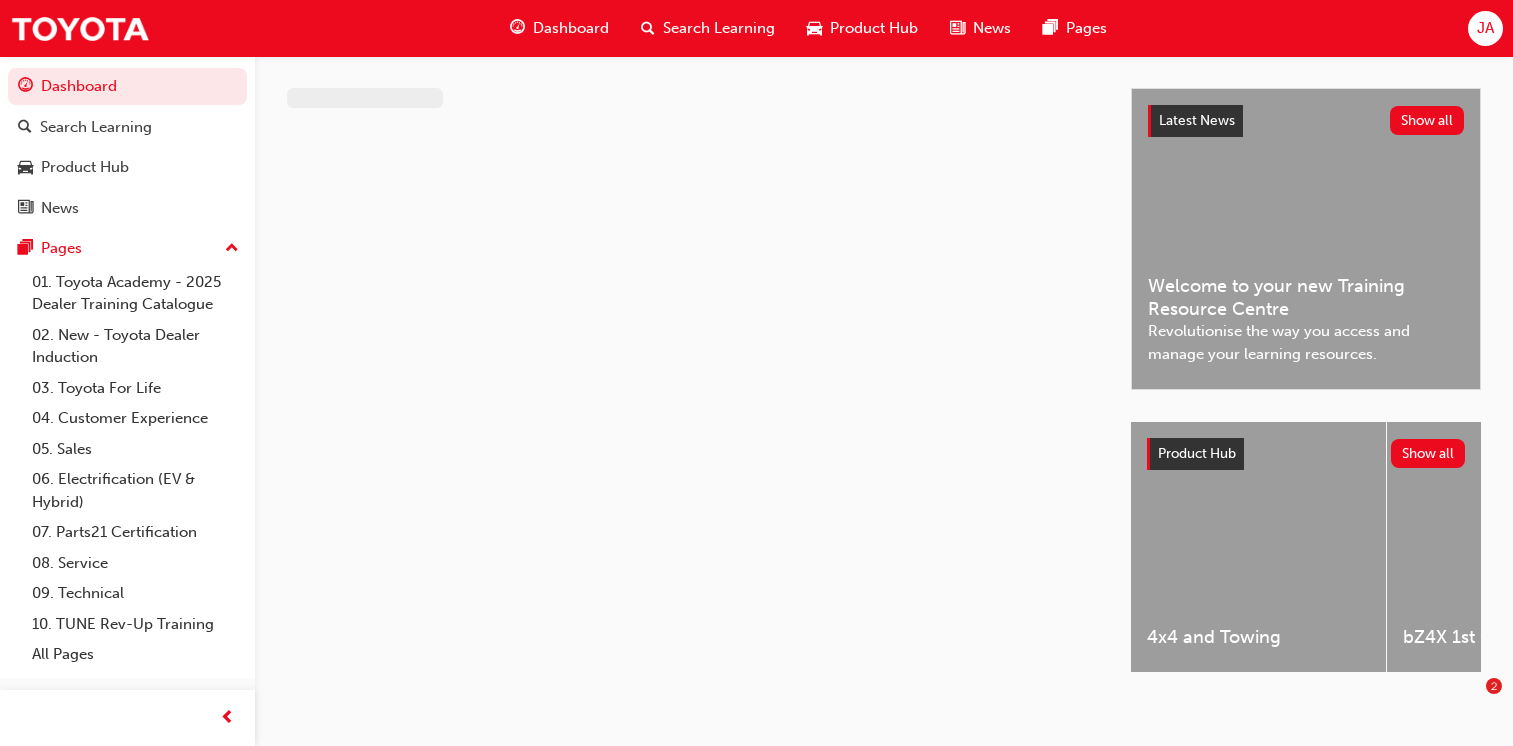 scroll, scrollTop: 0, scrollLeft: 0, axis: both 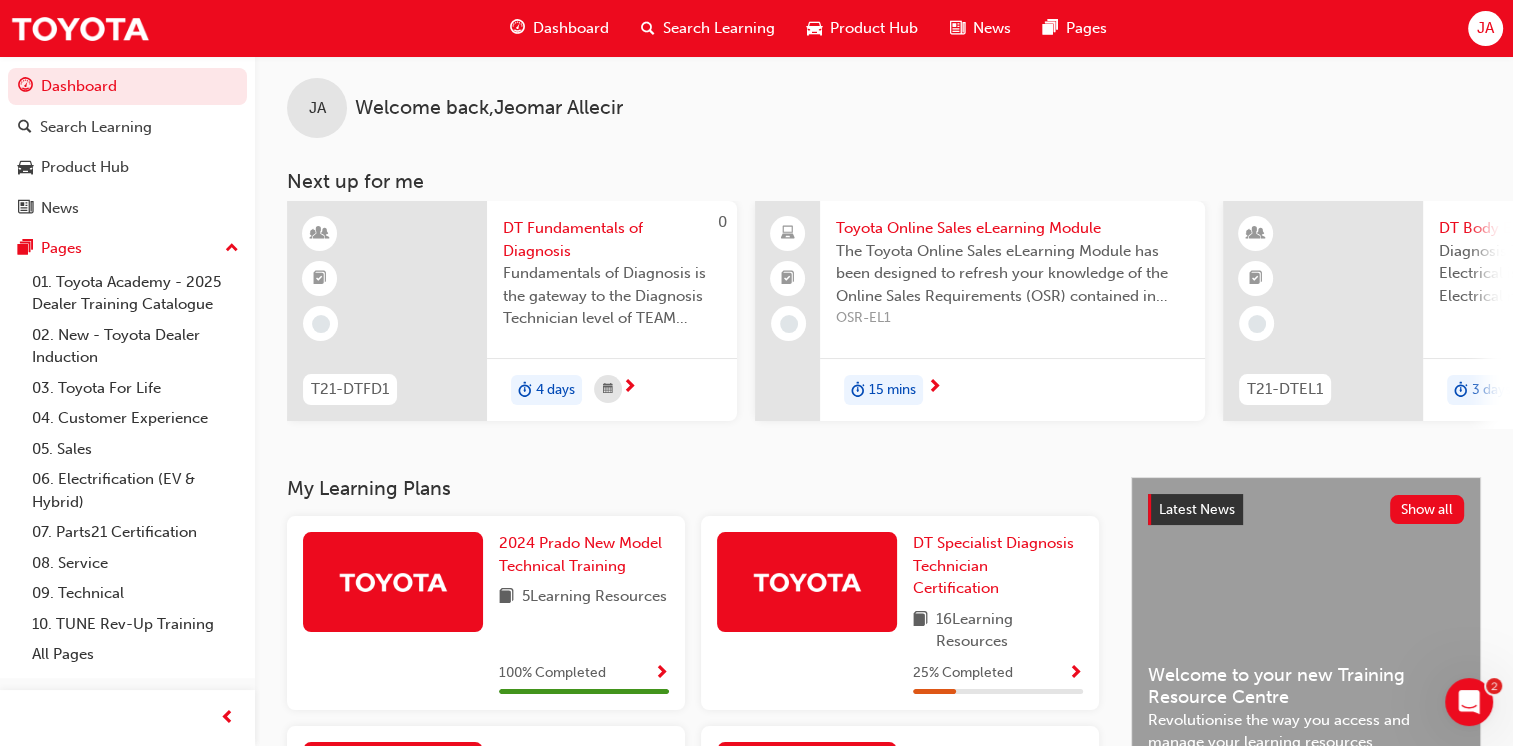 click on "Search Learning" at bounding box center [719, 28] 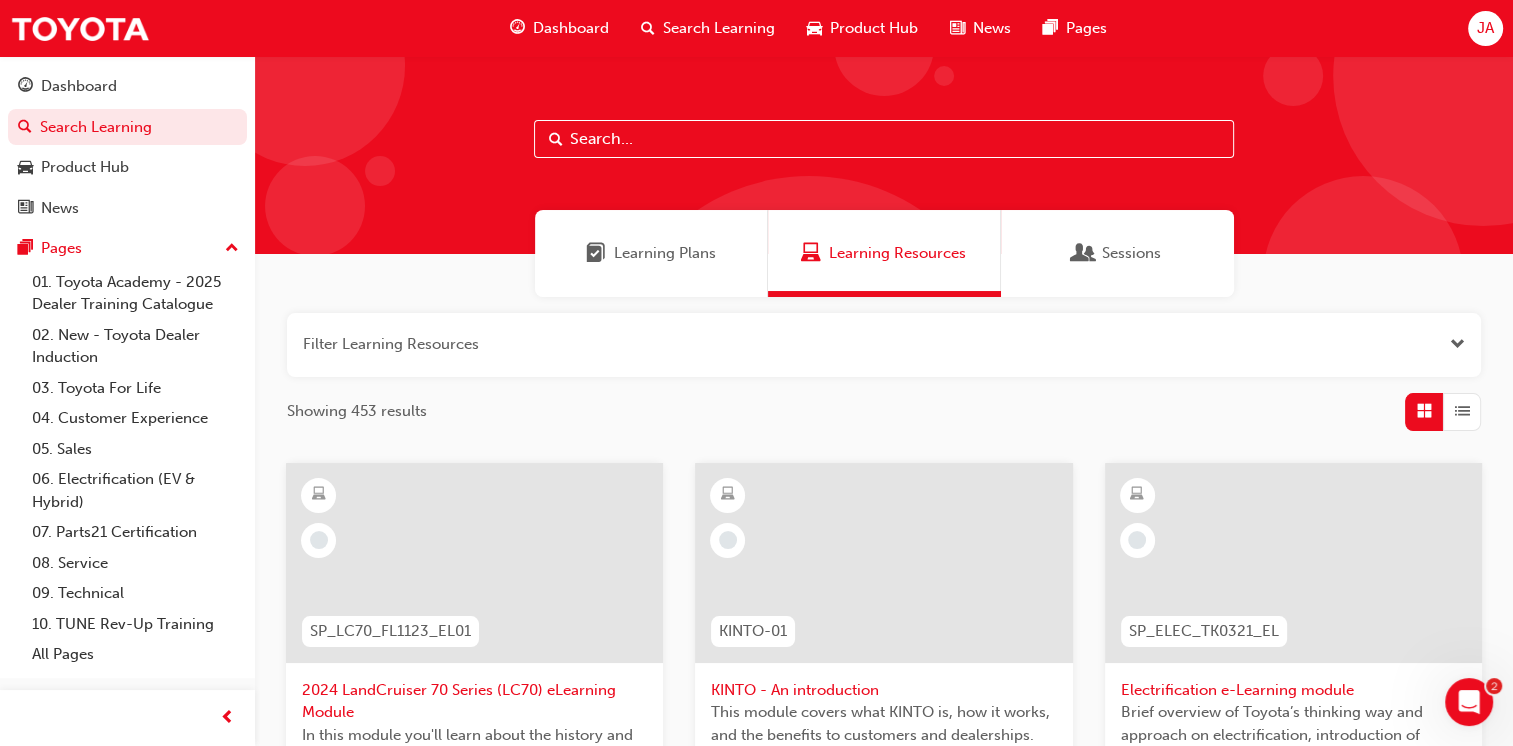 click at bounding box center (884, 139) 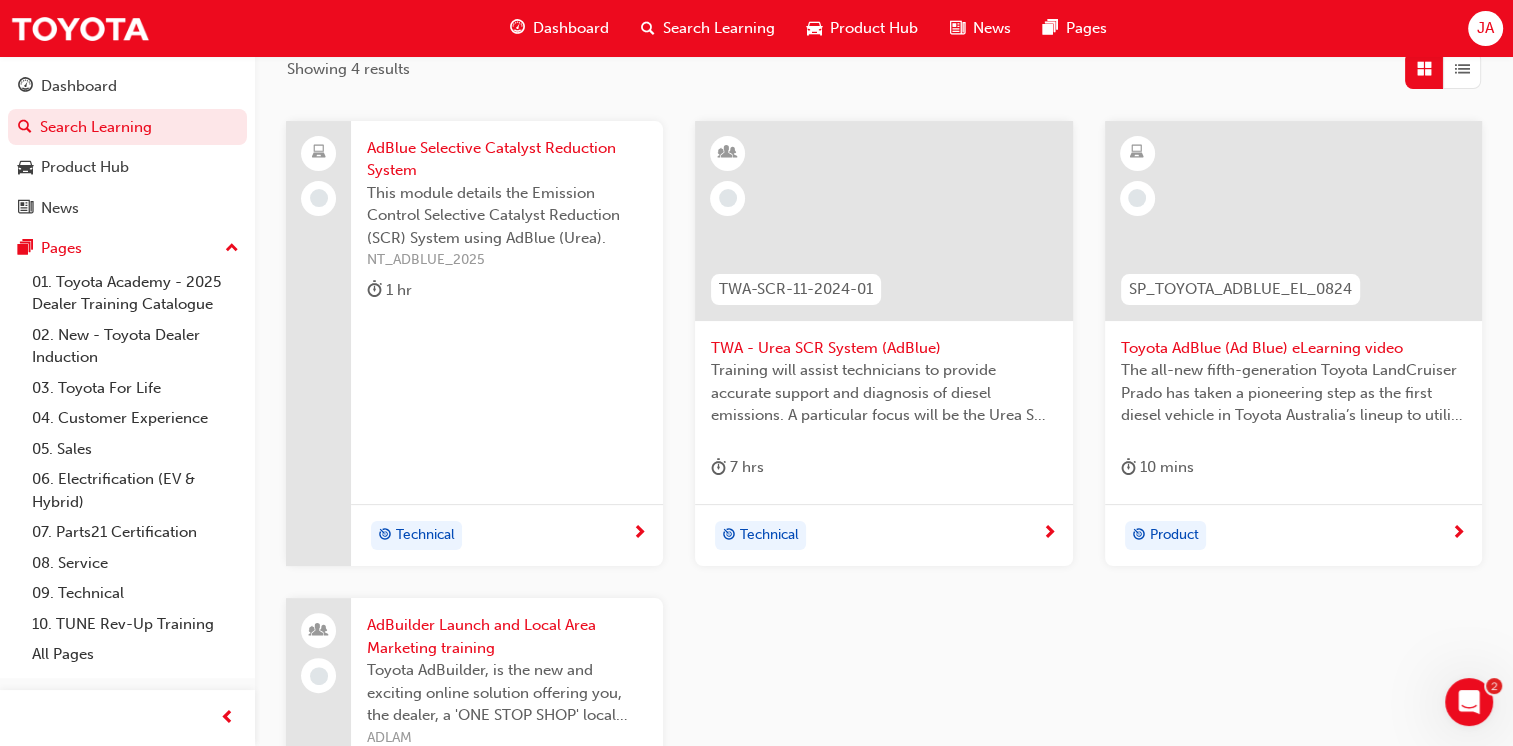 scroll, scrollTop: 347, scrollLeft: 0, axis: vertical 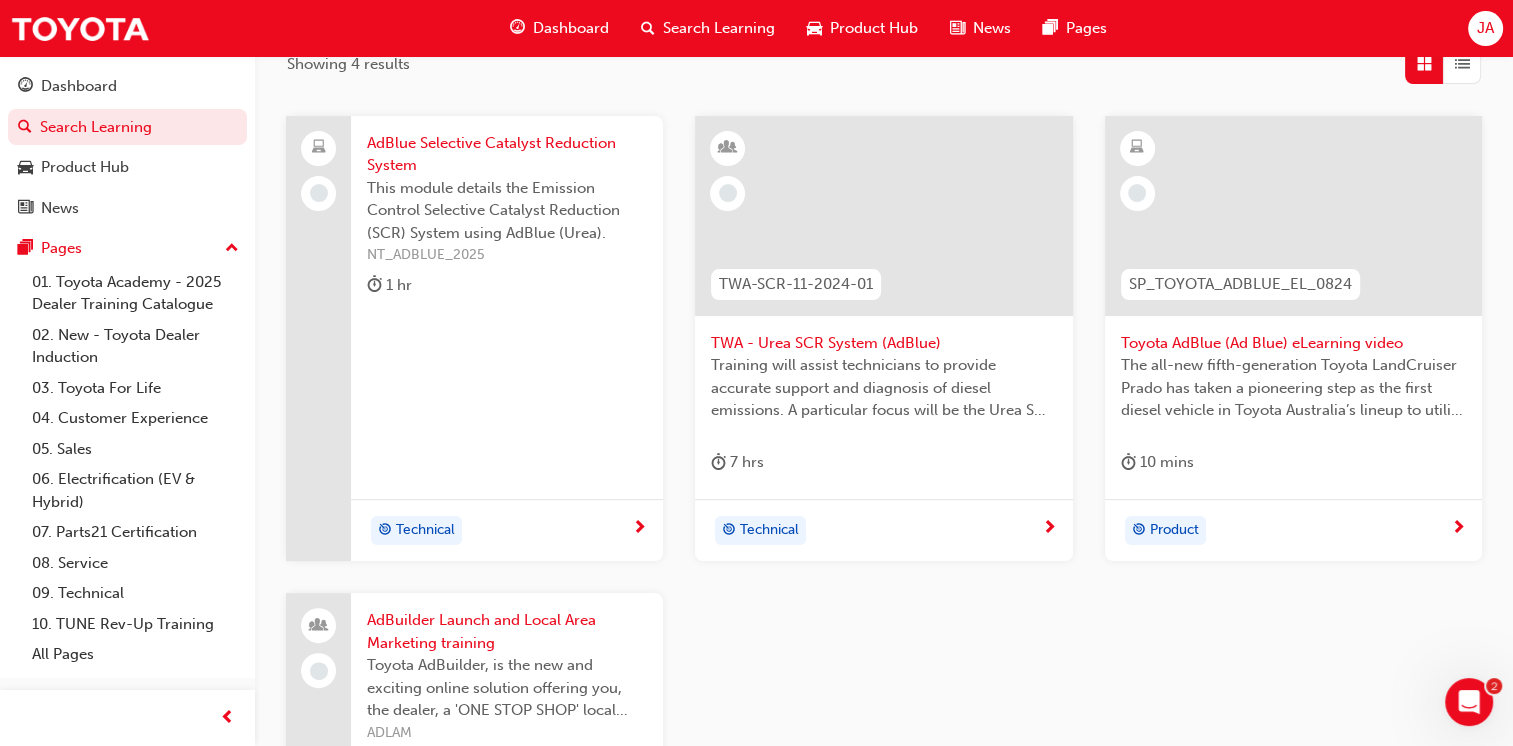 type on "adb" 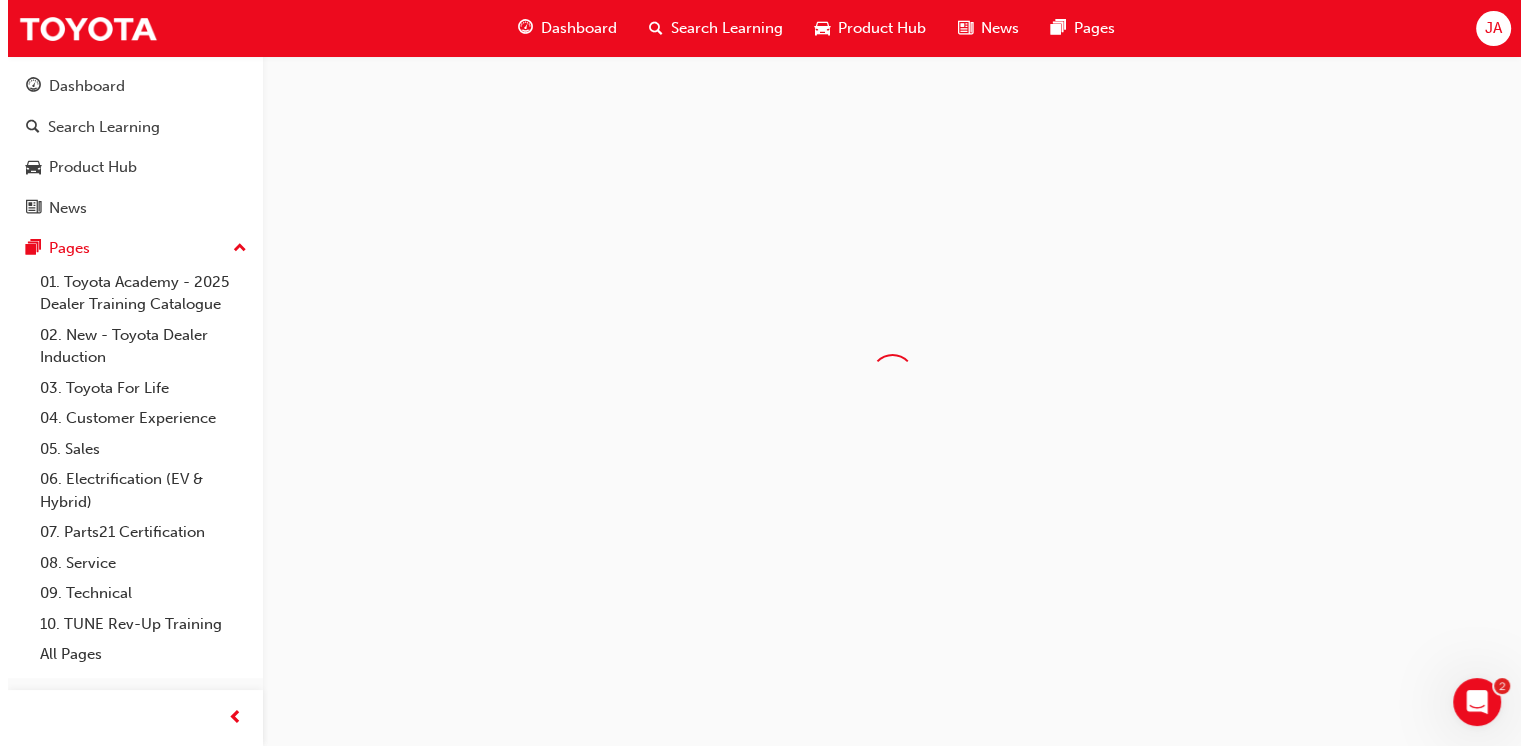 scroll, scrollTop: 0, scrollLeft: 0, axis: both 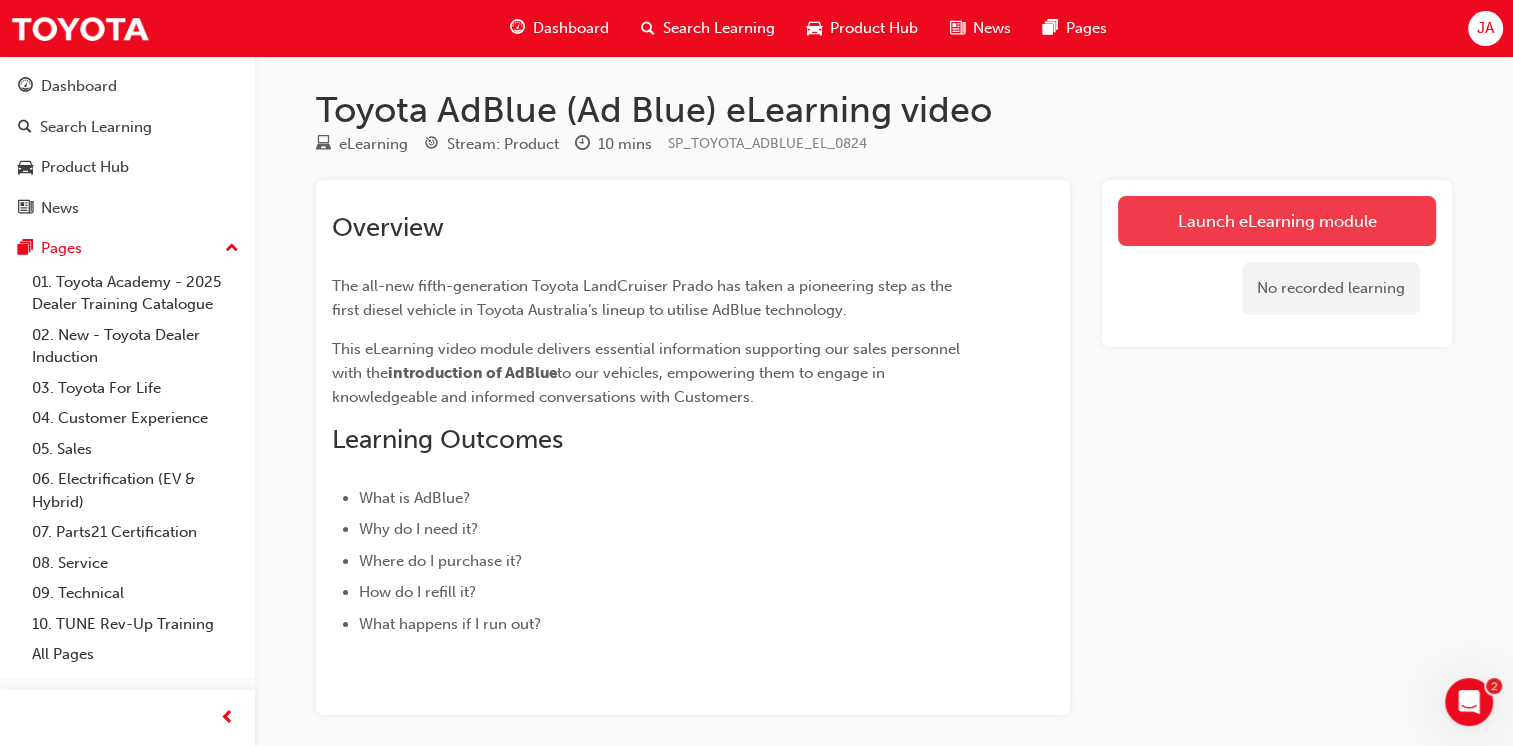 click on "Launch eLearning module" at bounding box center [1277, 221] 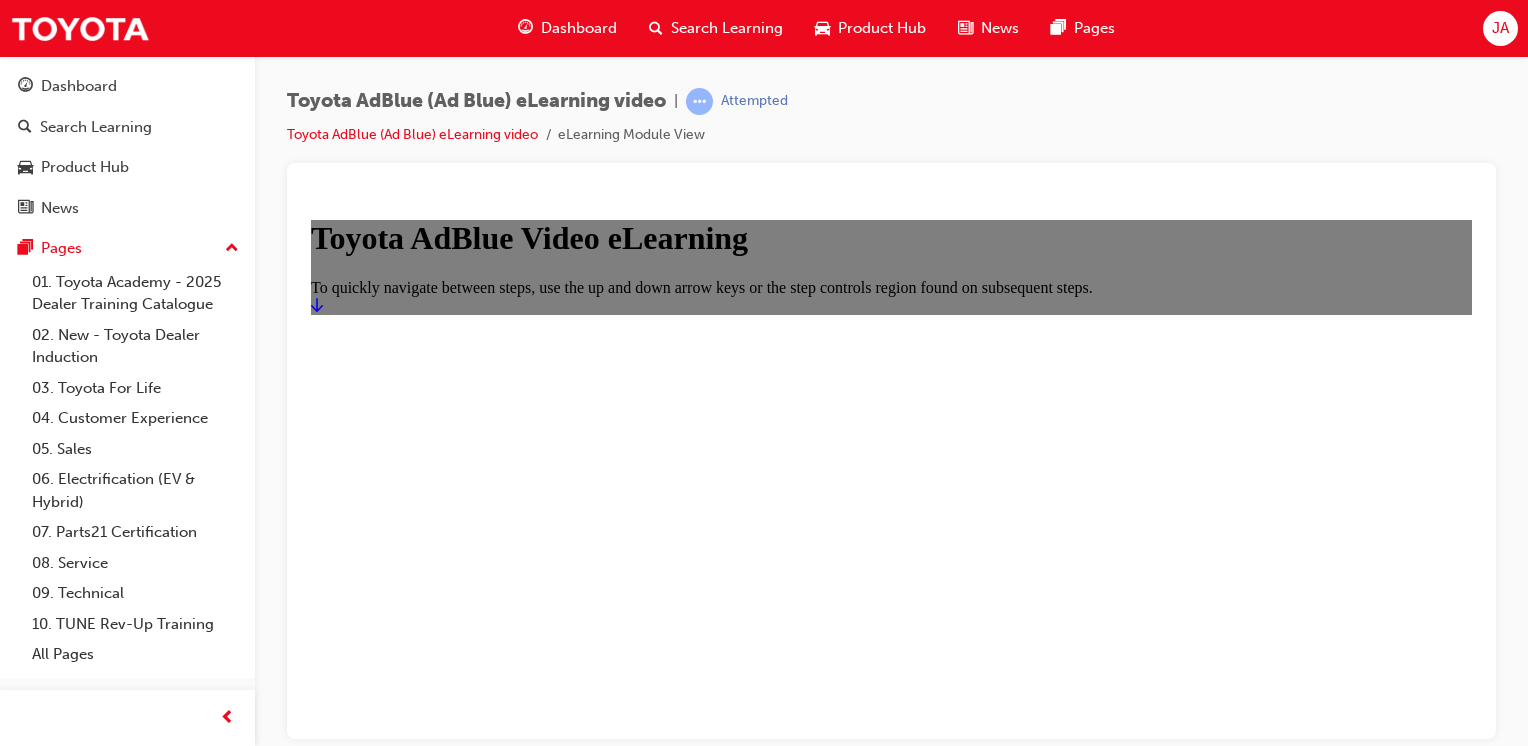 scroll, scrollTop: 0, scrollLeft: 0, axis: both 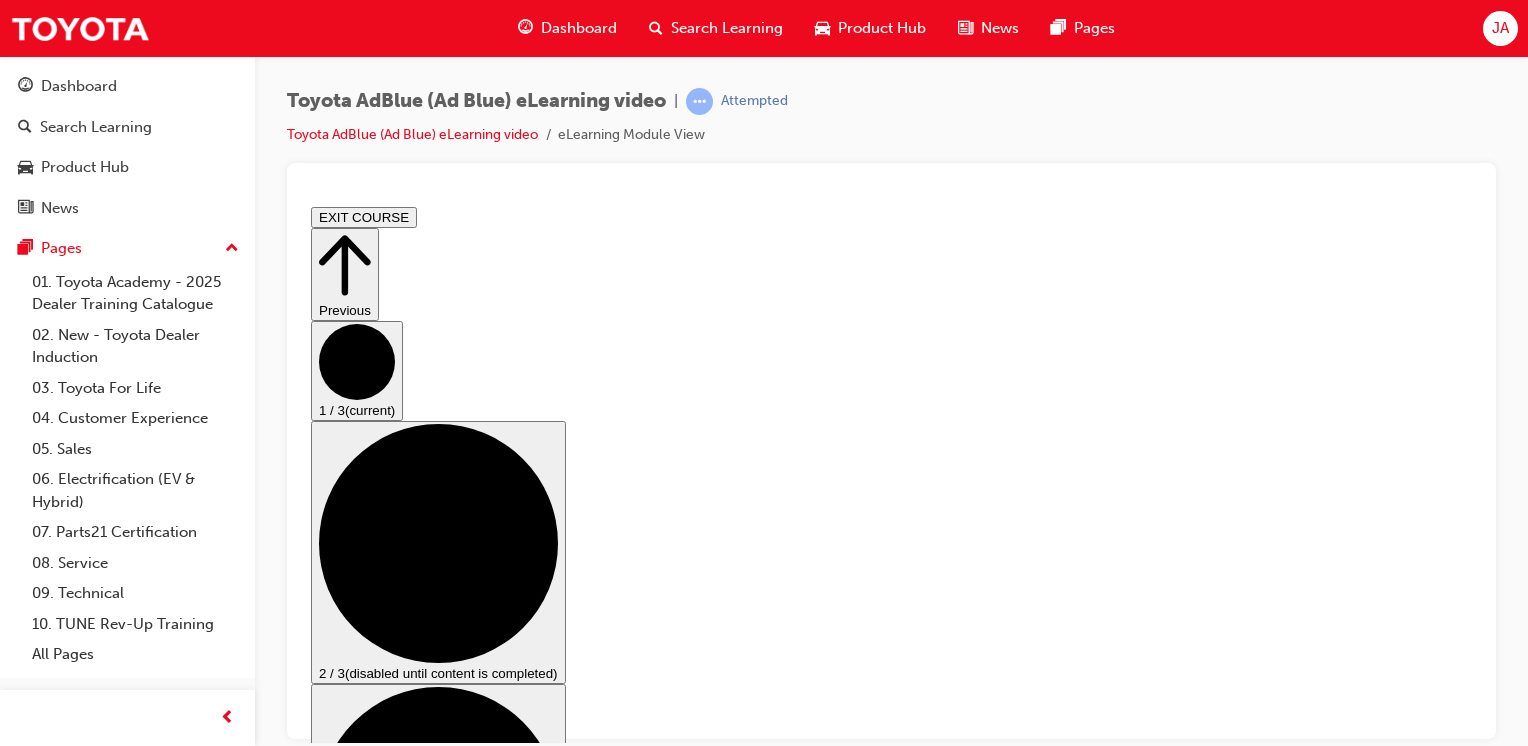 click at bounding box center (359, 1771) 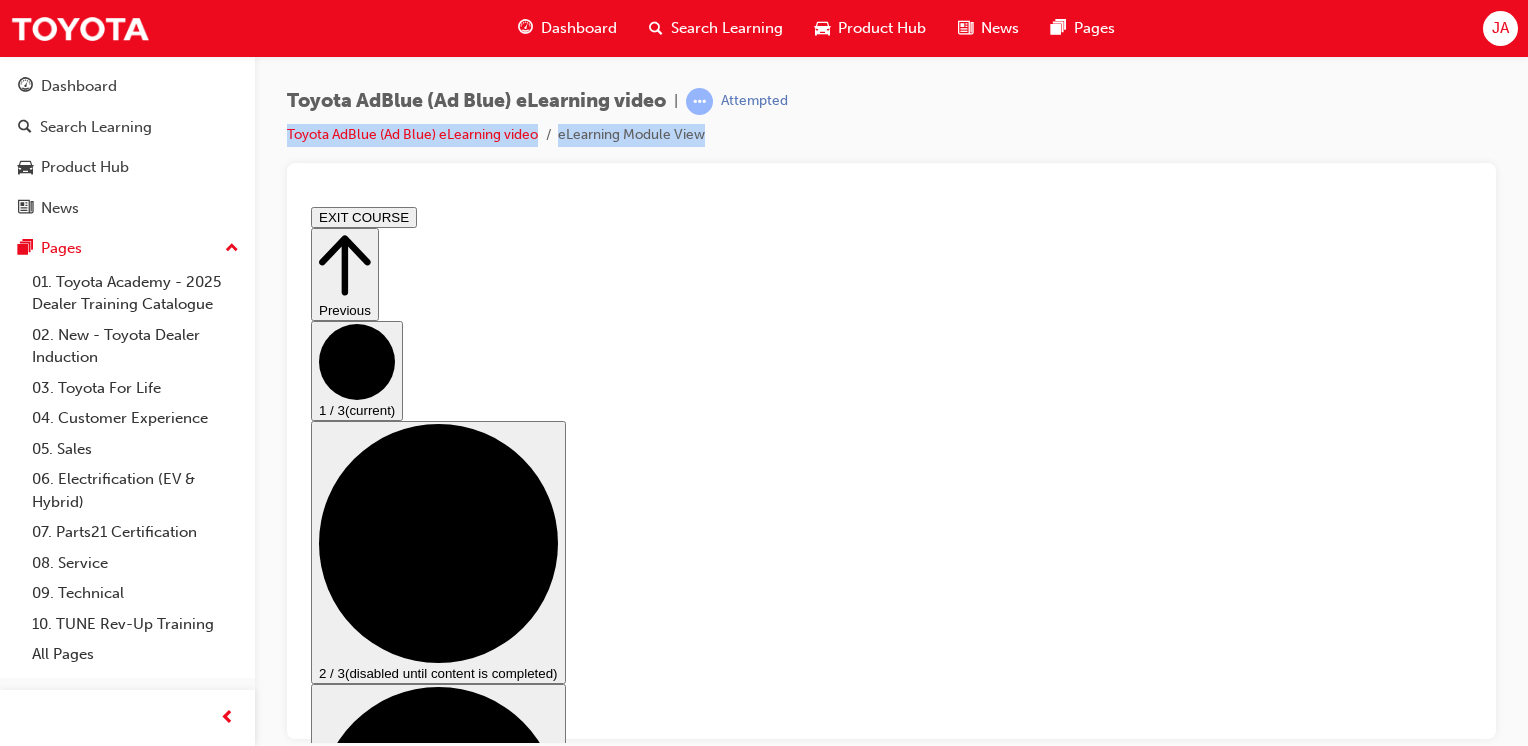 drag, startPoint x: 1489, startPoint y: 461, endPoint x: 1057, endPoint y: 115, distance: 553.4799 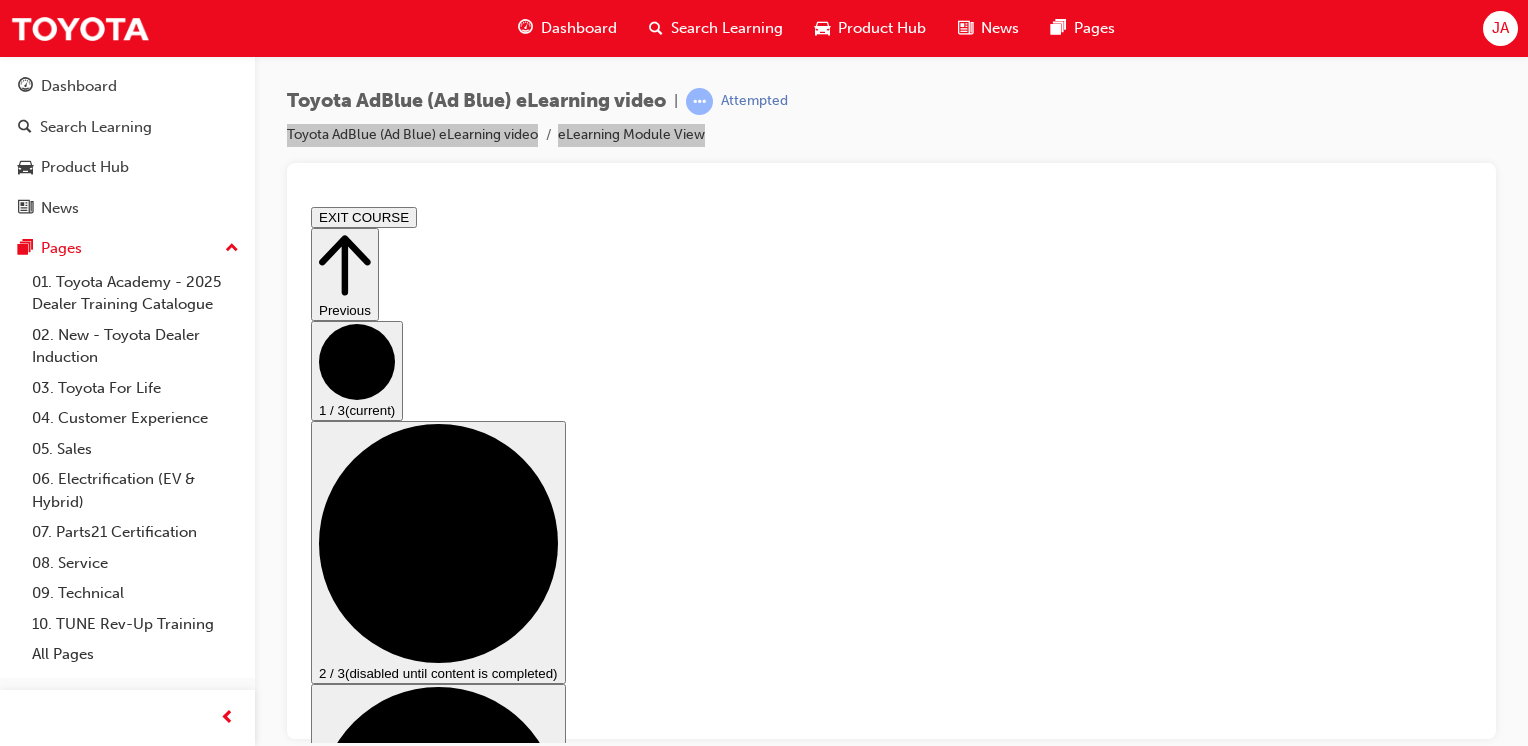 click at bounding box center (501, 1531) 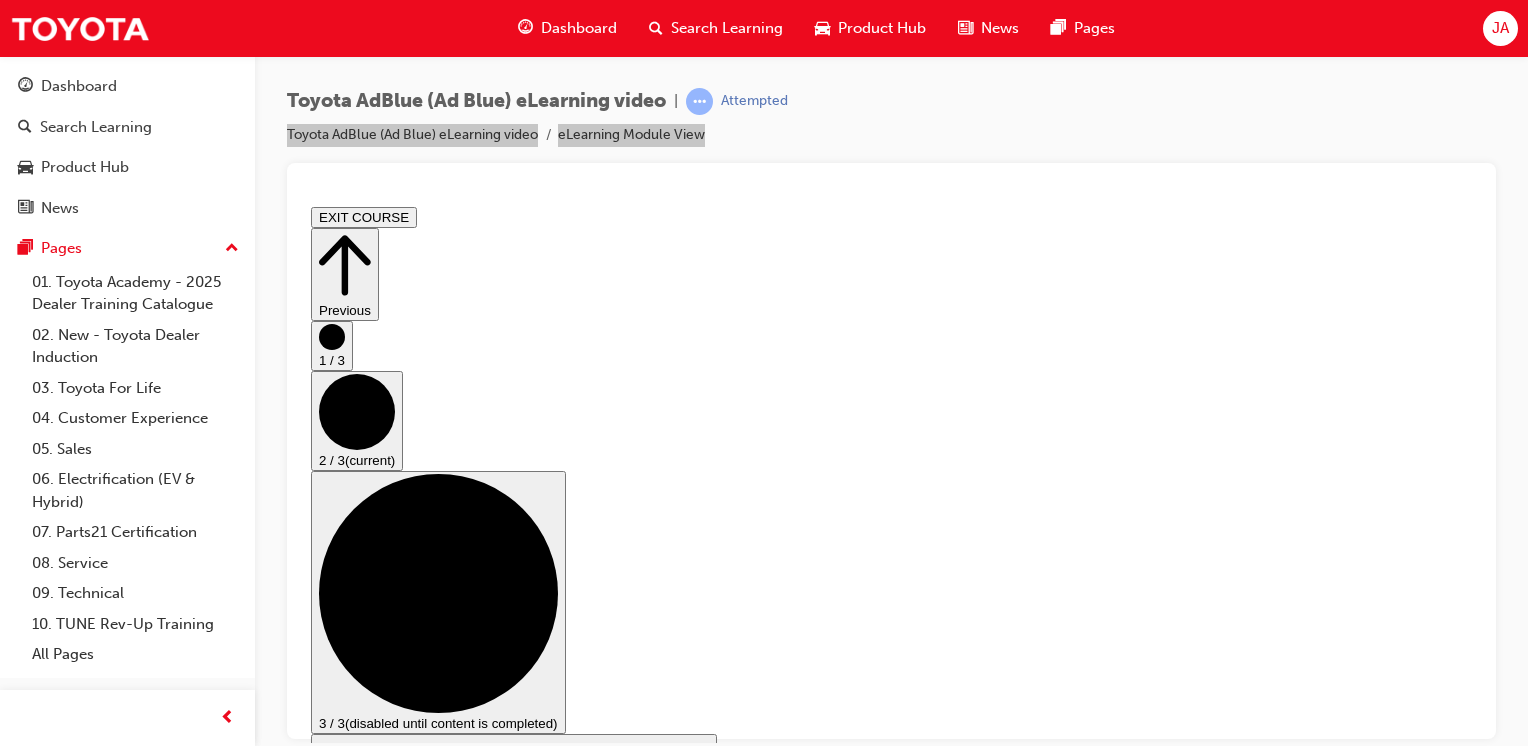 scroll, scrollTop: 0, scrollLeft: 0, axis: both 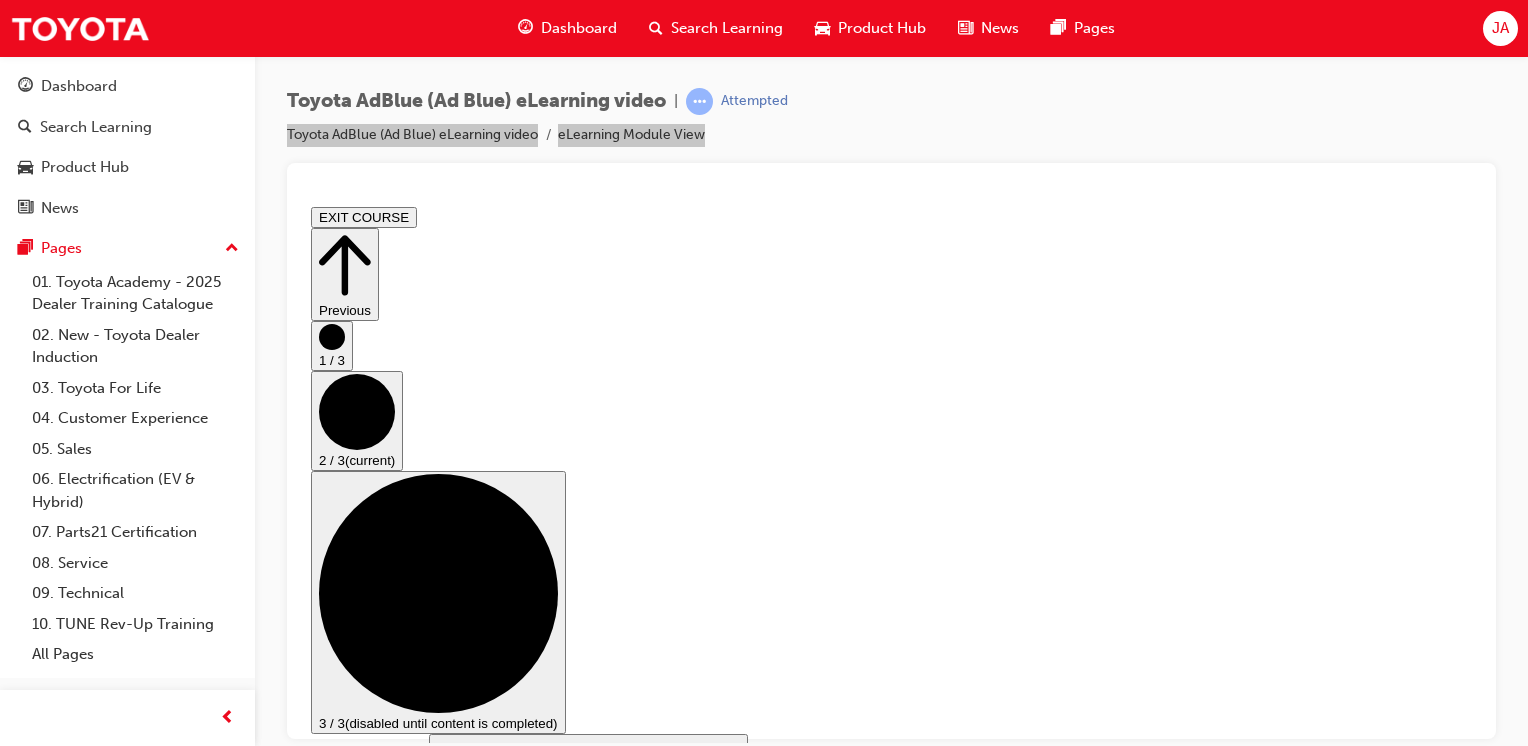 click at bounding box center [891, 2452] 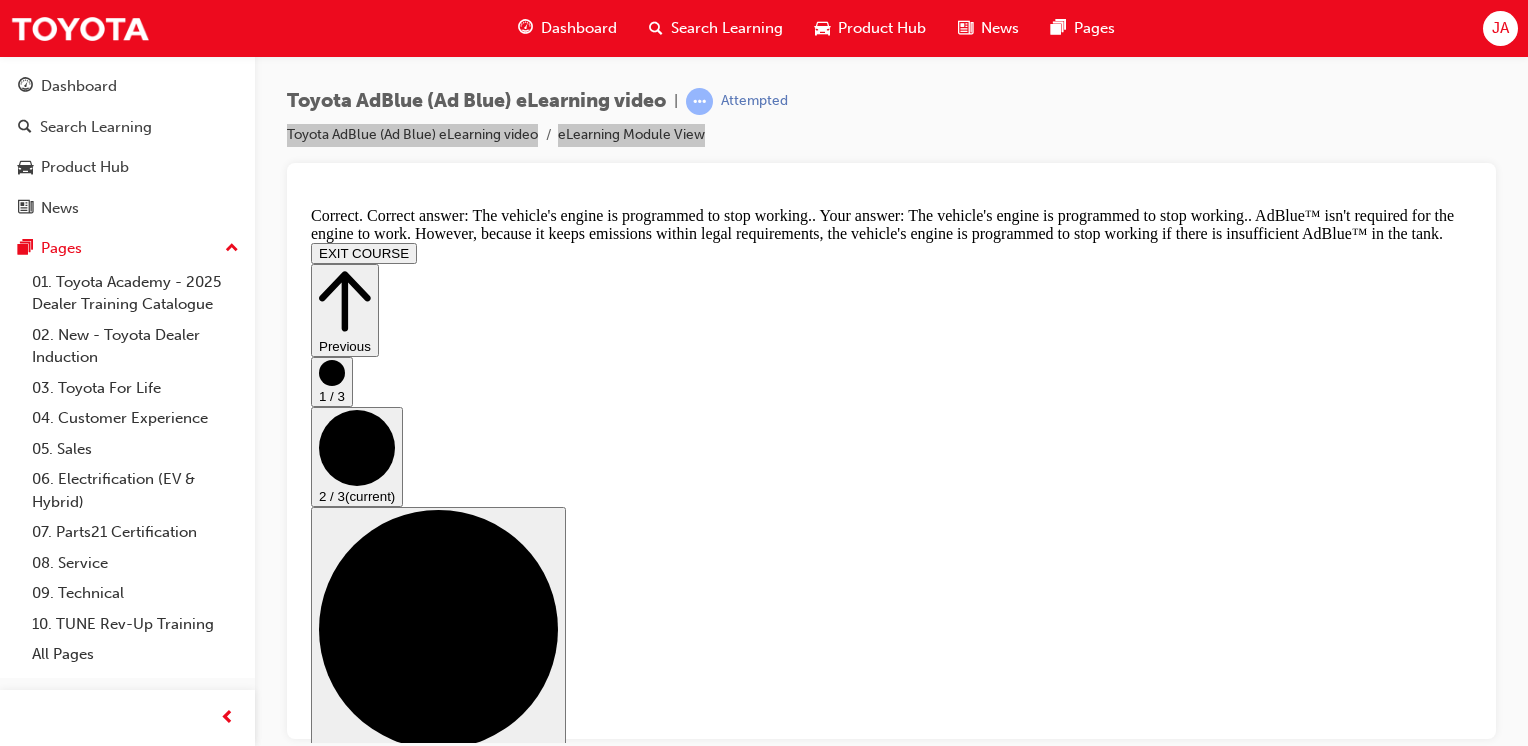 scroll, scrollTop: 828, scrollLeft: 0, axis: vertical 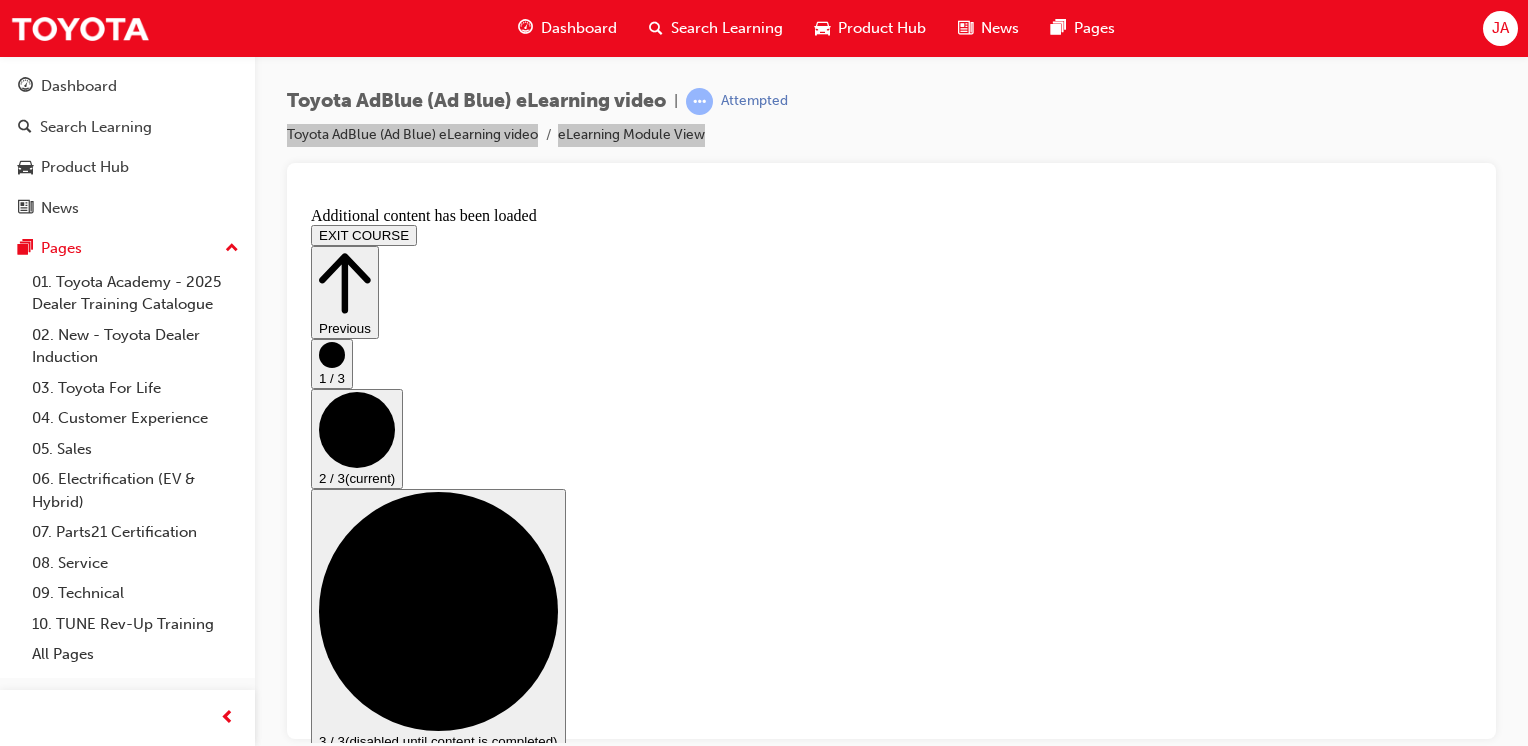 click at bounding box center [891, 11182] 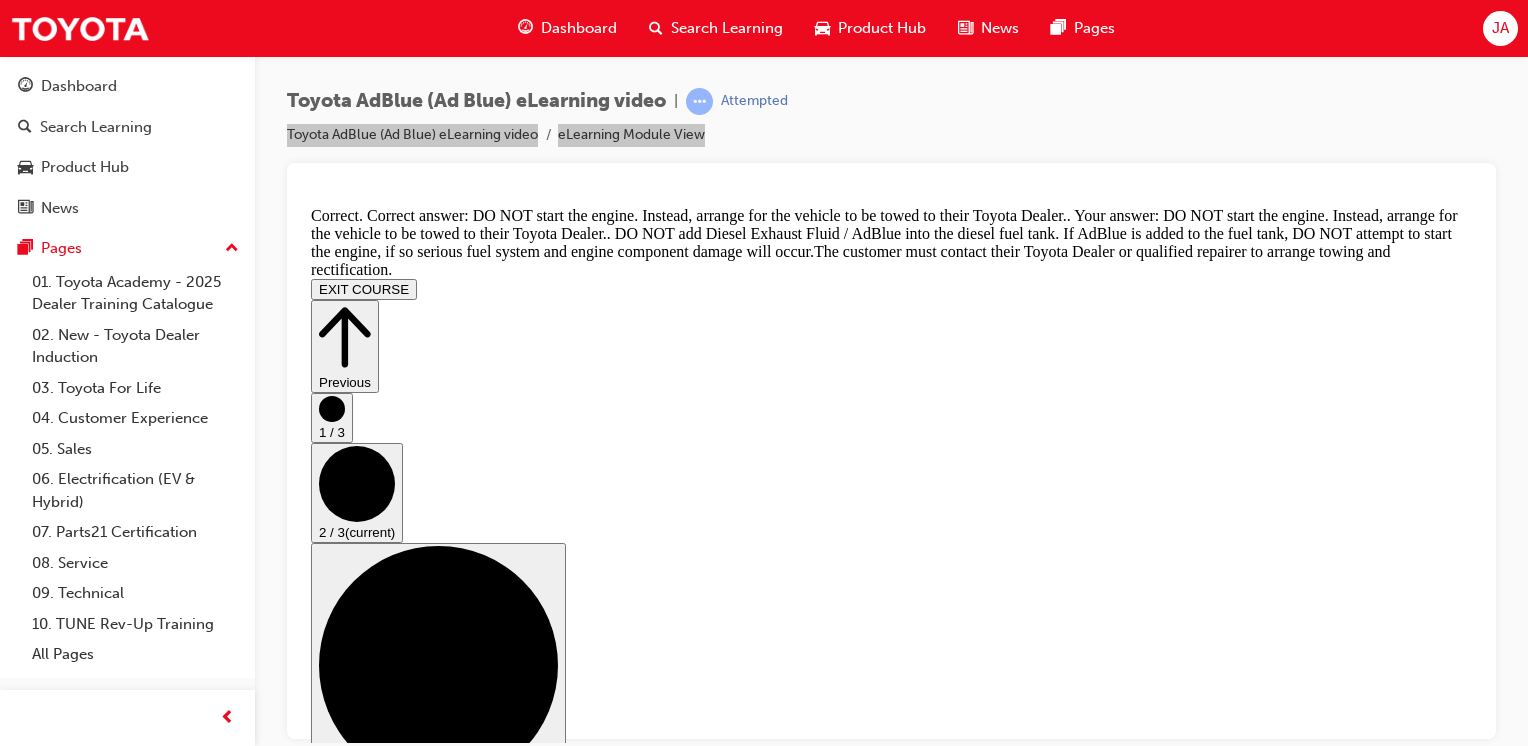 scroll, scrollTop: 2252, scrollLeft: 0, axis: vertical 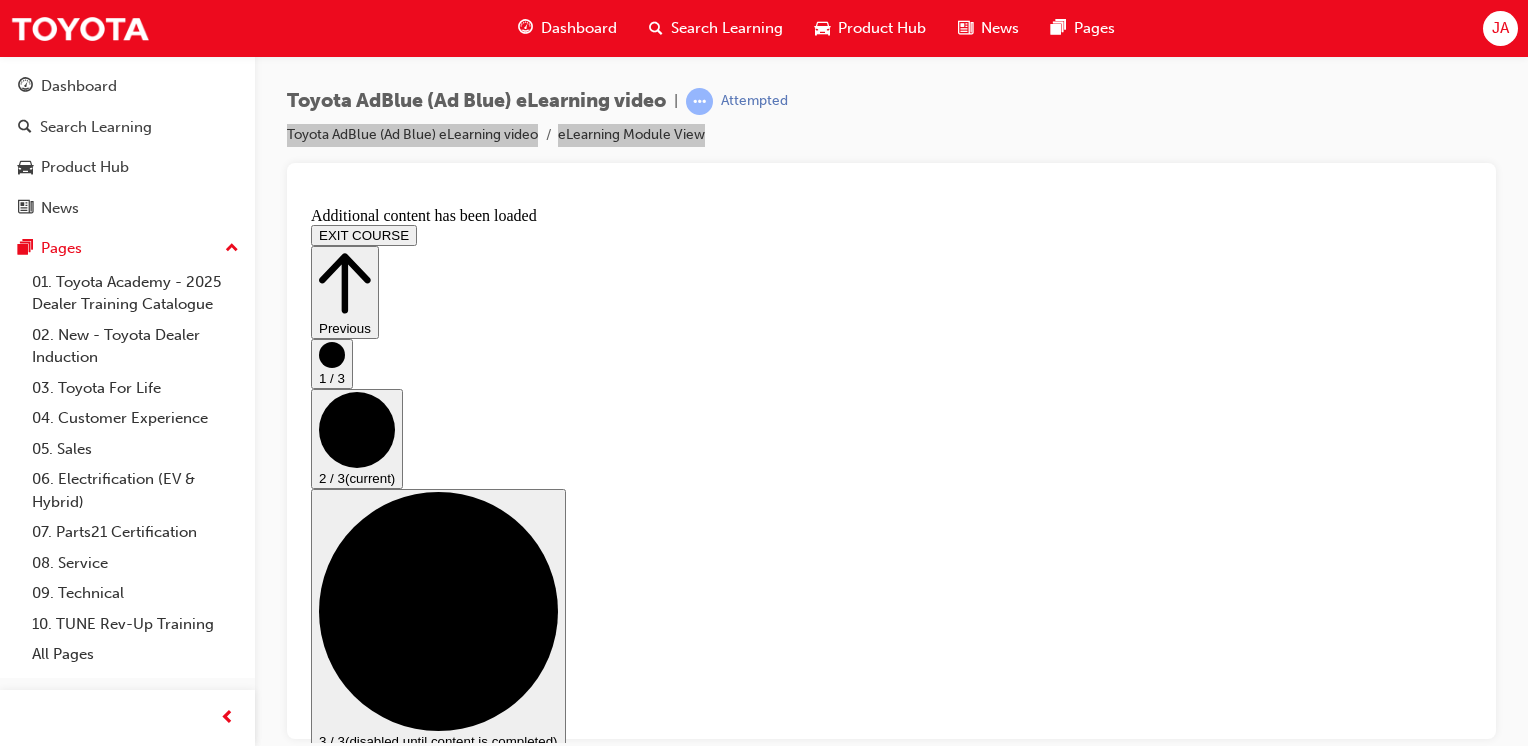 click at bounding box center [891, 15782] 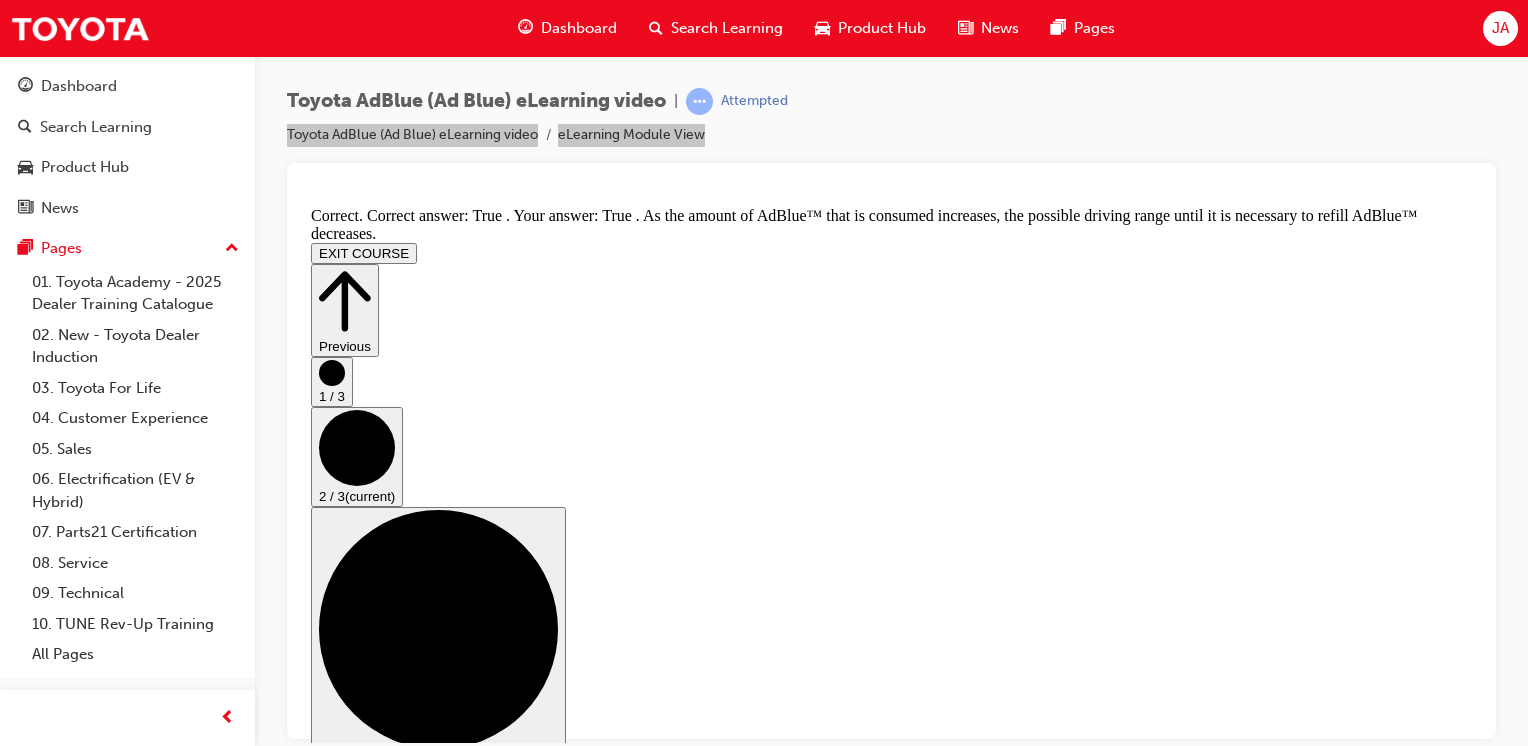 scroll, scrollTop: 3514, scrollLeft: 0, axis: vertical 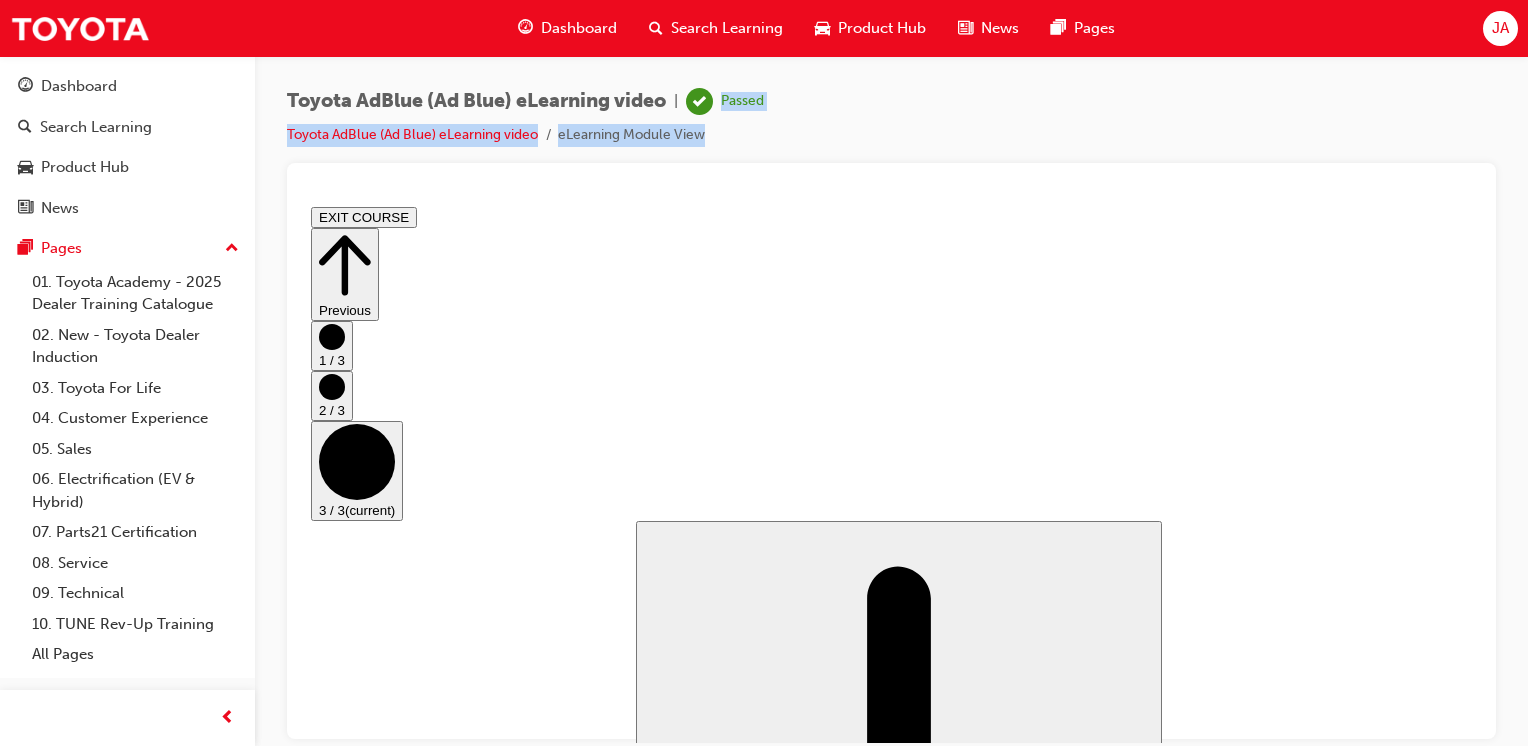 click on "Dashboard" at bounding box center (579, 28) 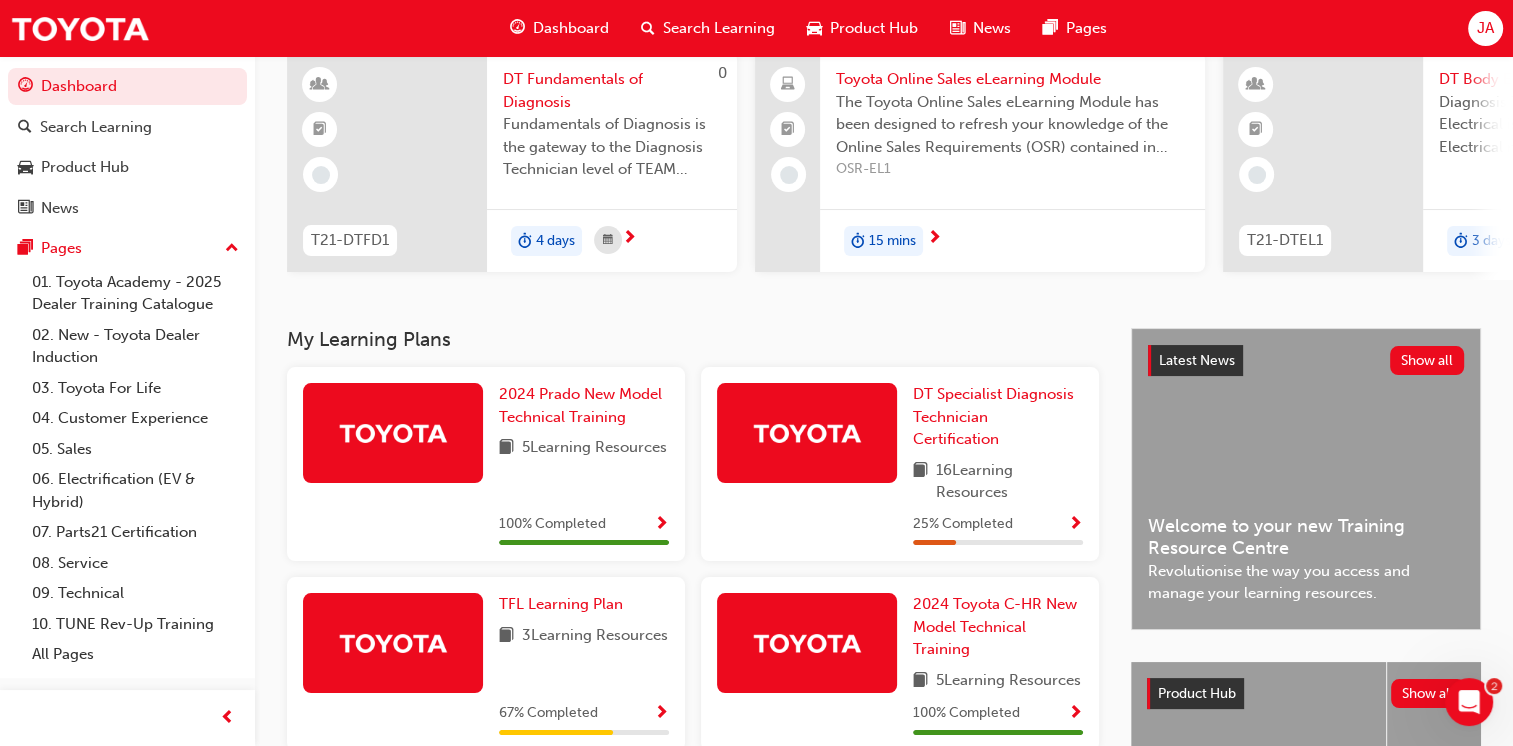 scroll, scrollTop: 0, scrollLeft: 0, axis: both 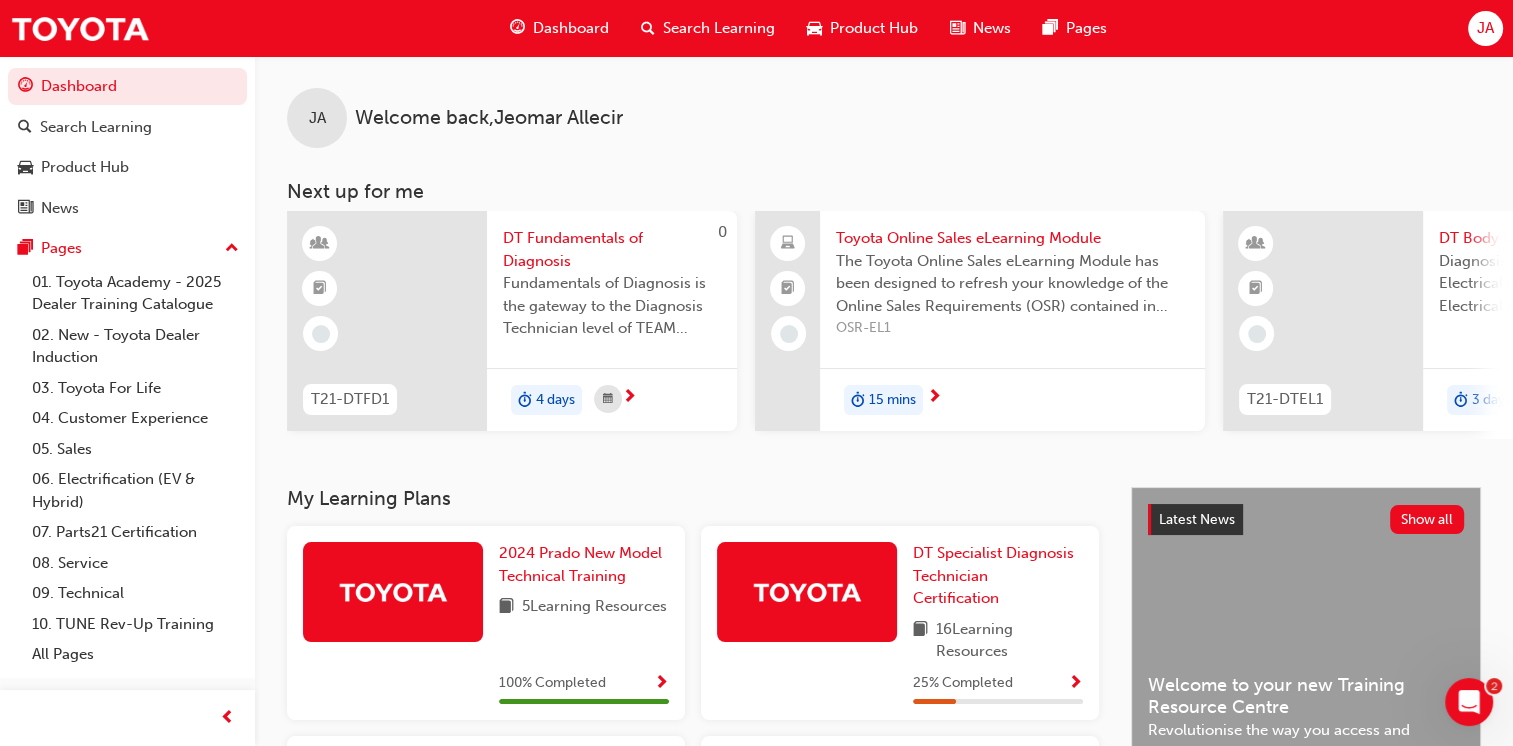 click on "Search Learning" at bounding box center [719, 28] 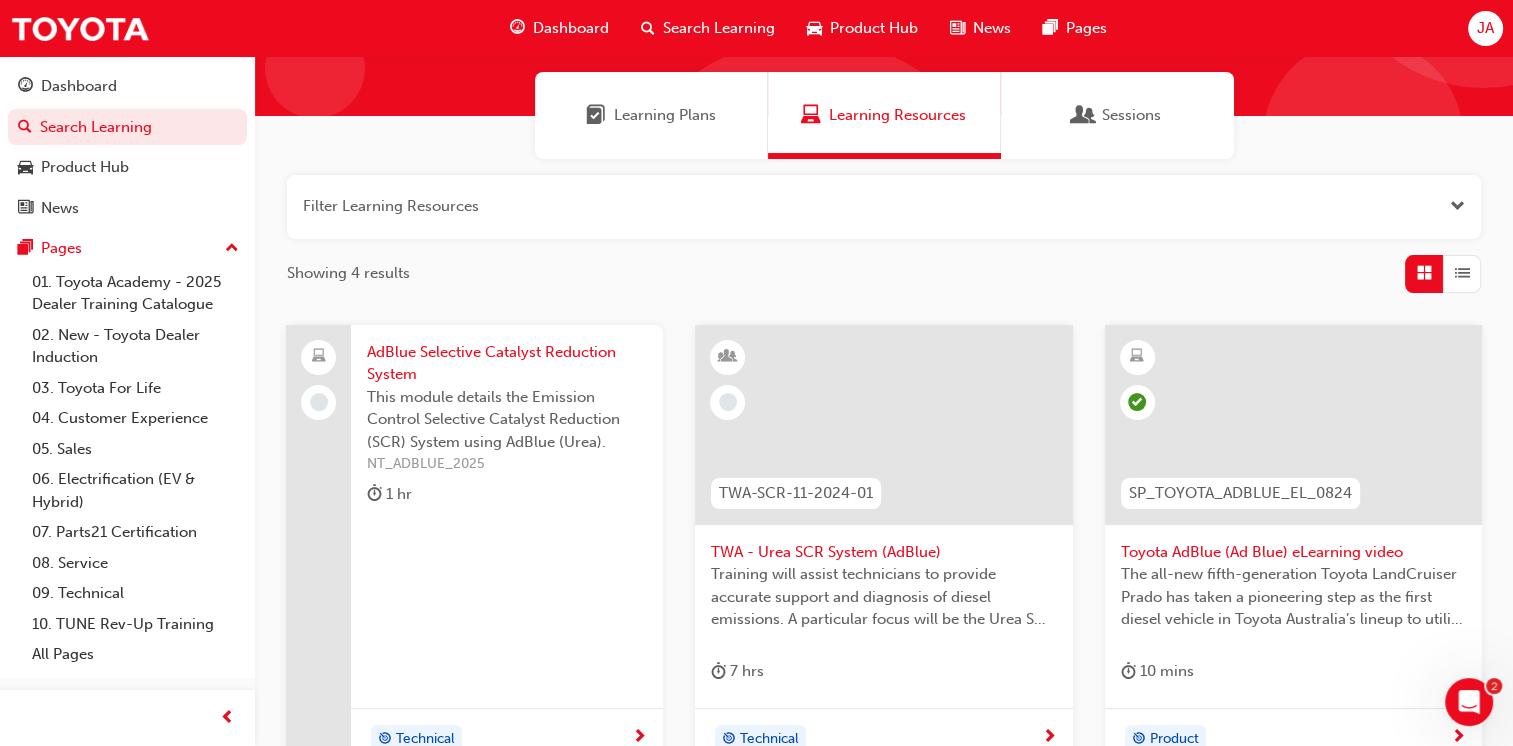 scroll, scrollTop: 133, scrollLeft: 0, axis: vertical 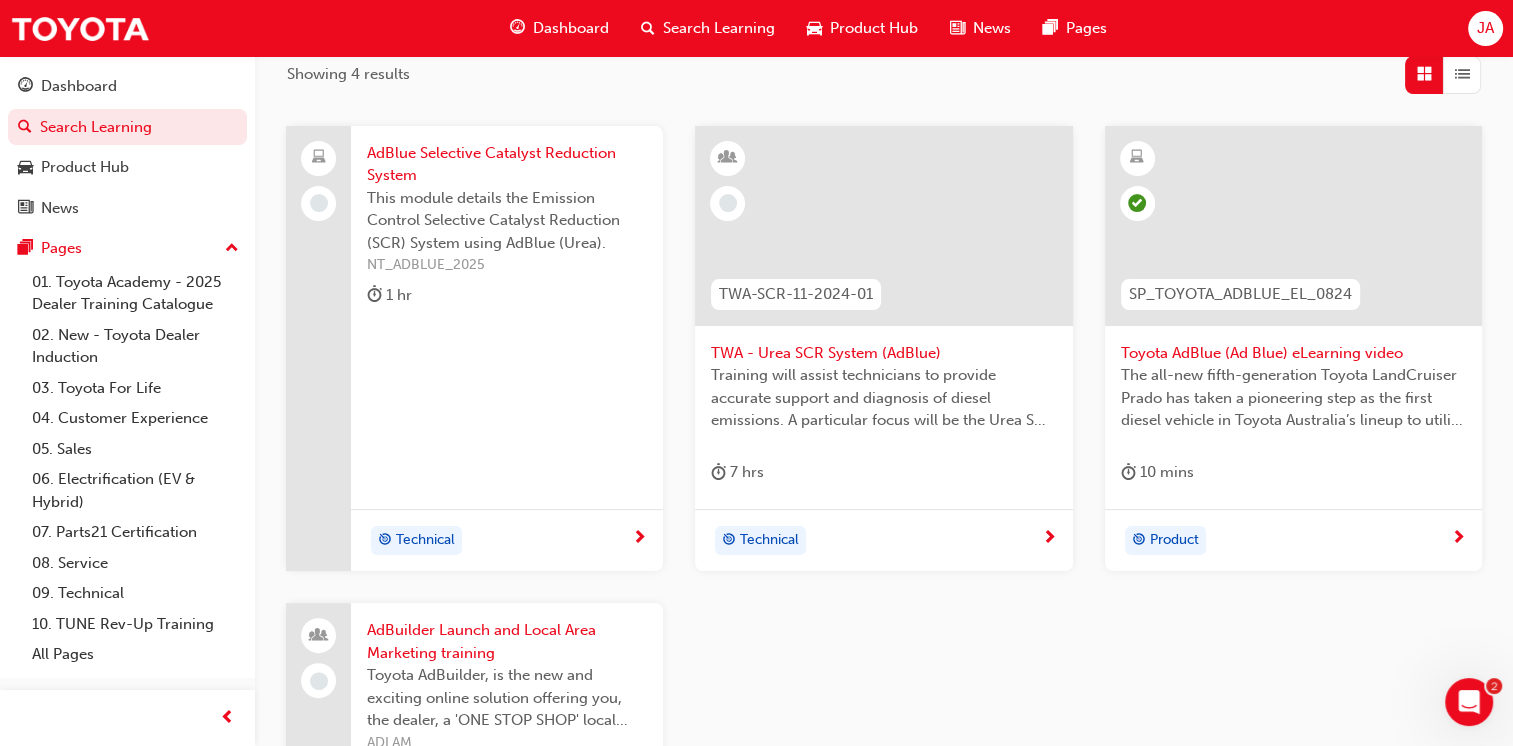 click on "AdBlue Selective Catalyst Reduction System" at bounding box center [507, 164] 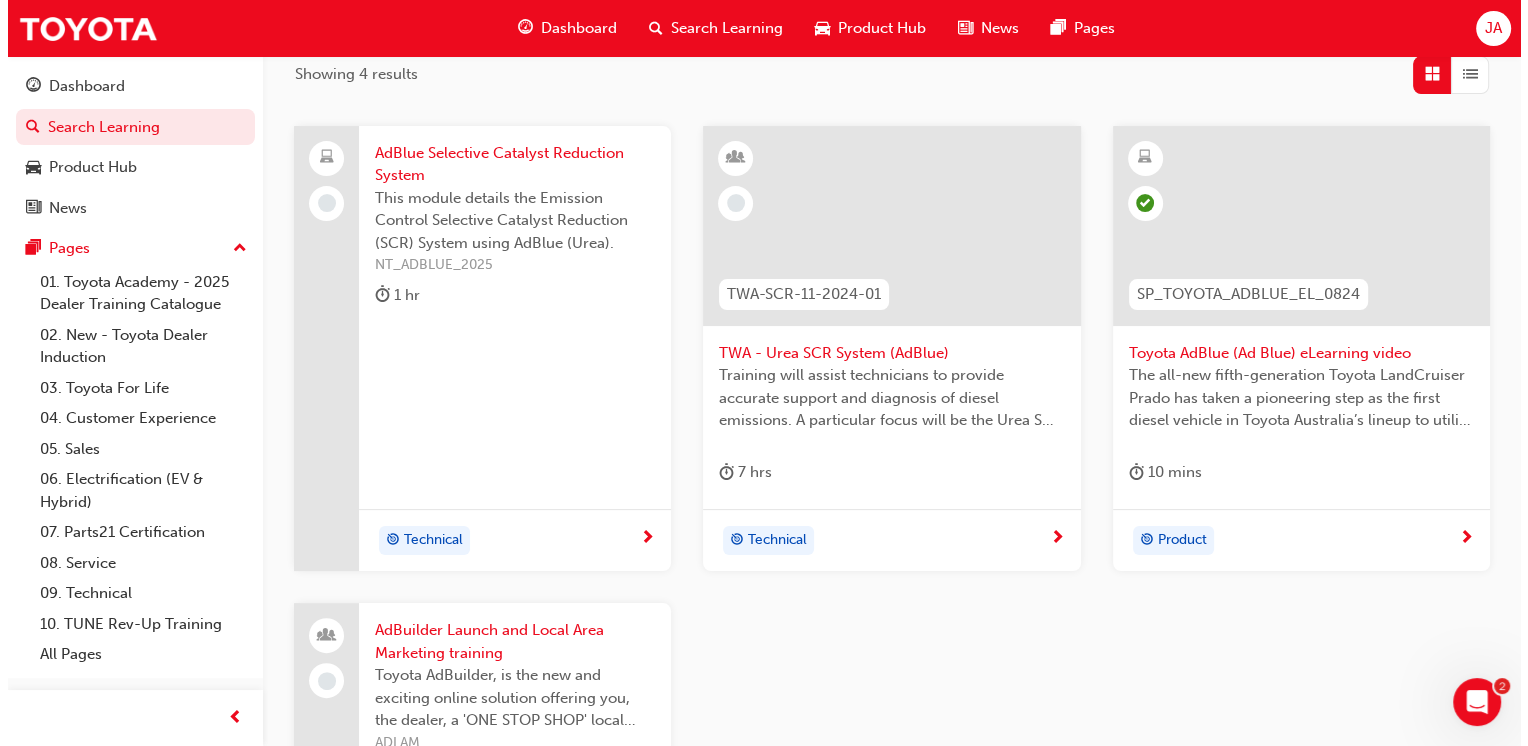 scroll, scrollTop: 0, scrollLeft: 0, axis: both 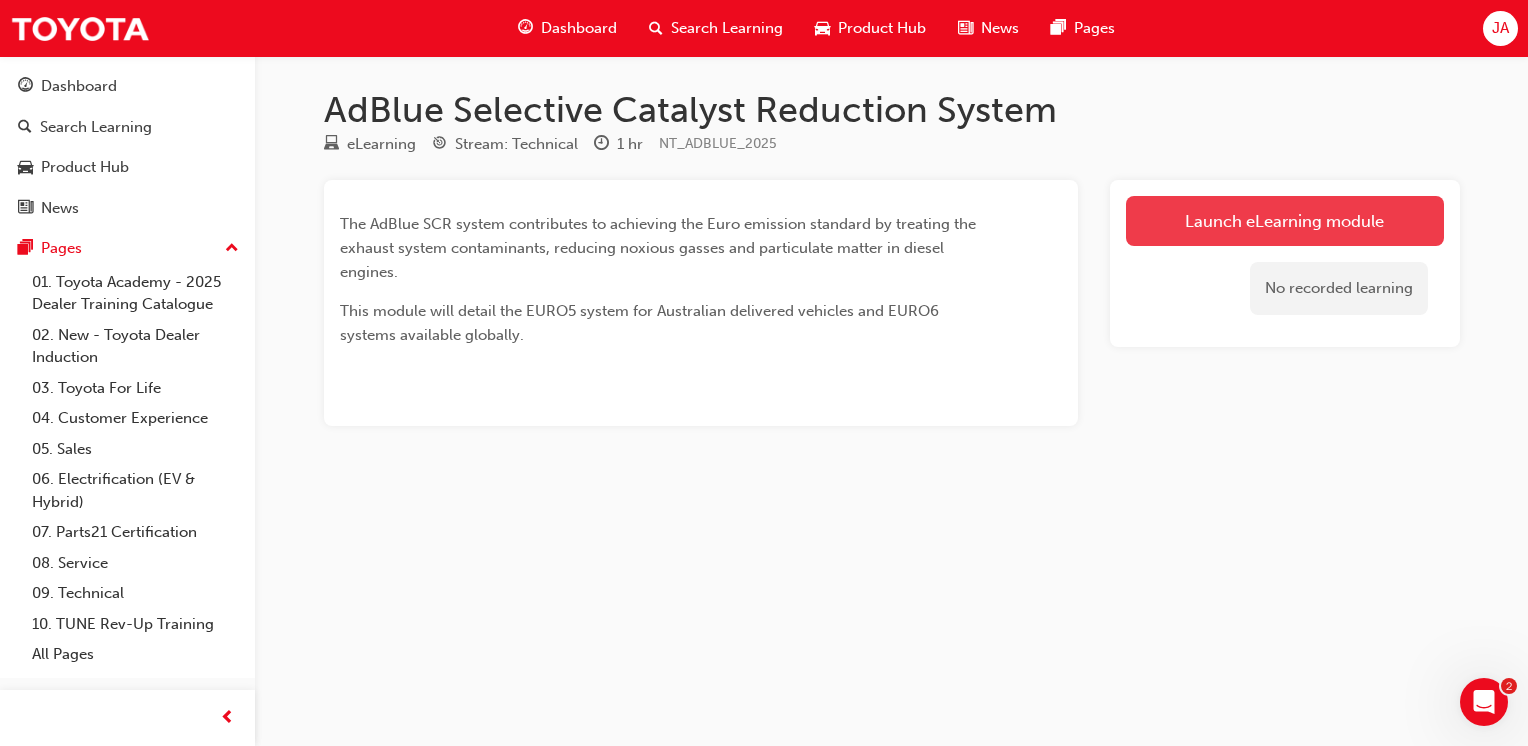 click on "Launch eLearning module" at bounding box center (1285, 221) 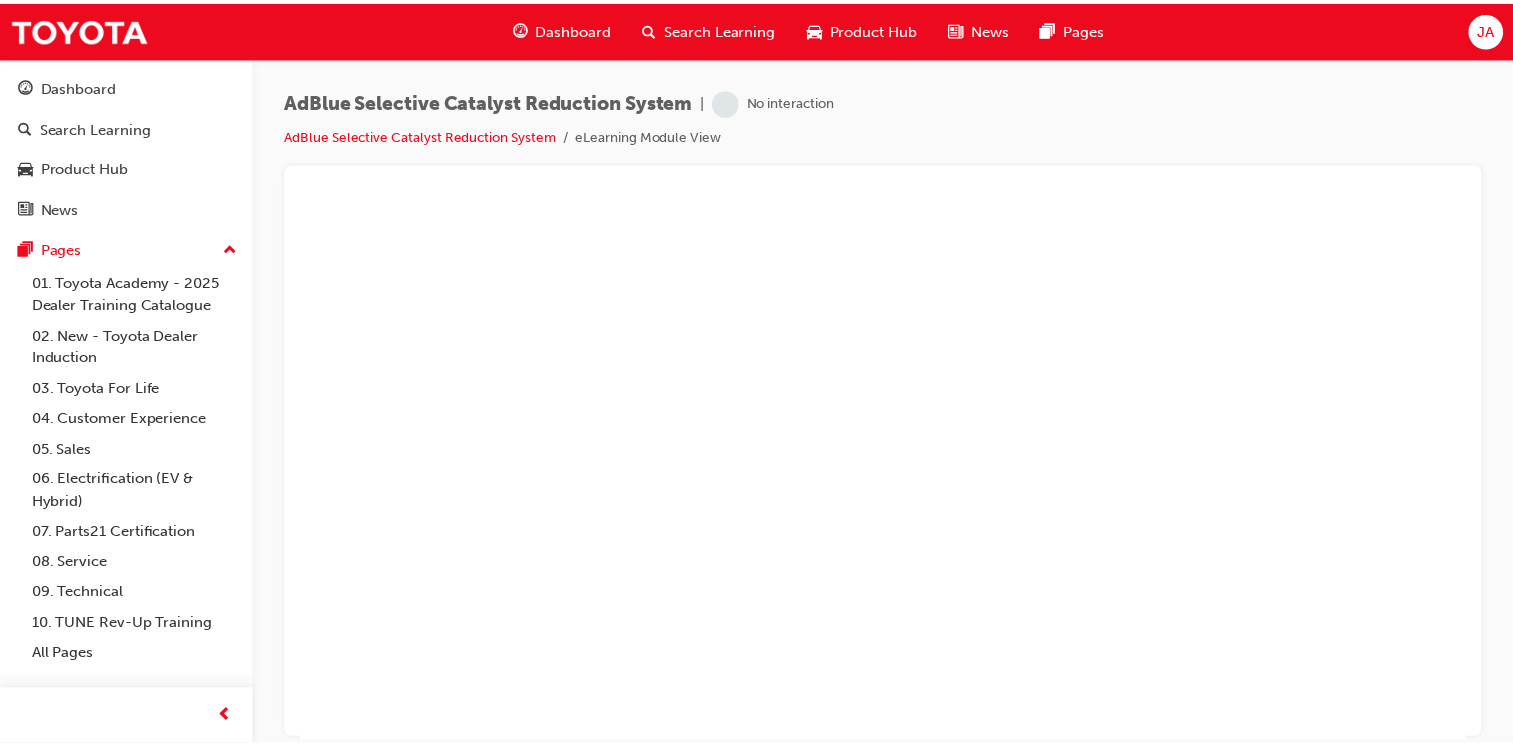 scroll, scrollTop: 0, scrollLeft: 0, axis: both 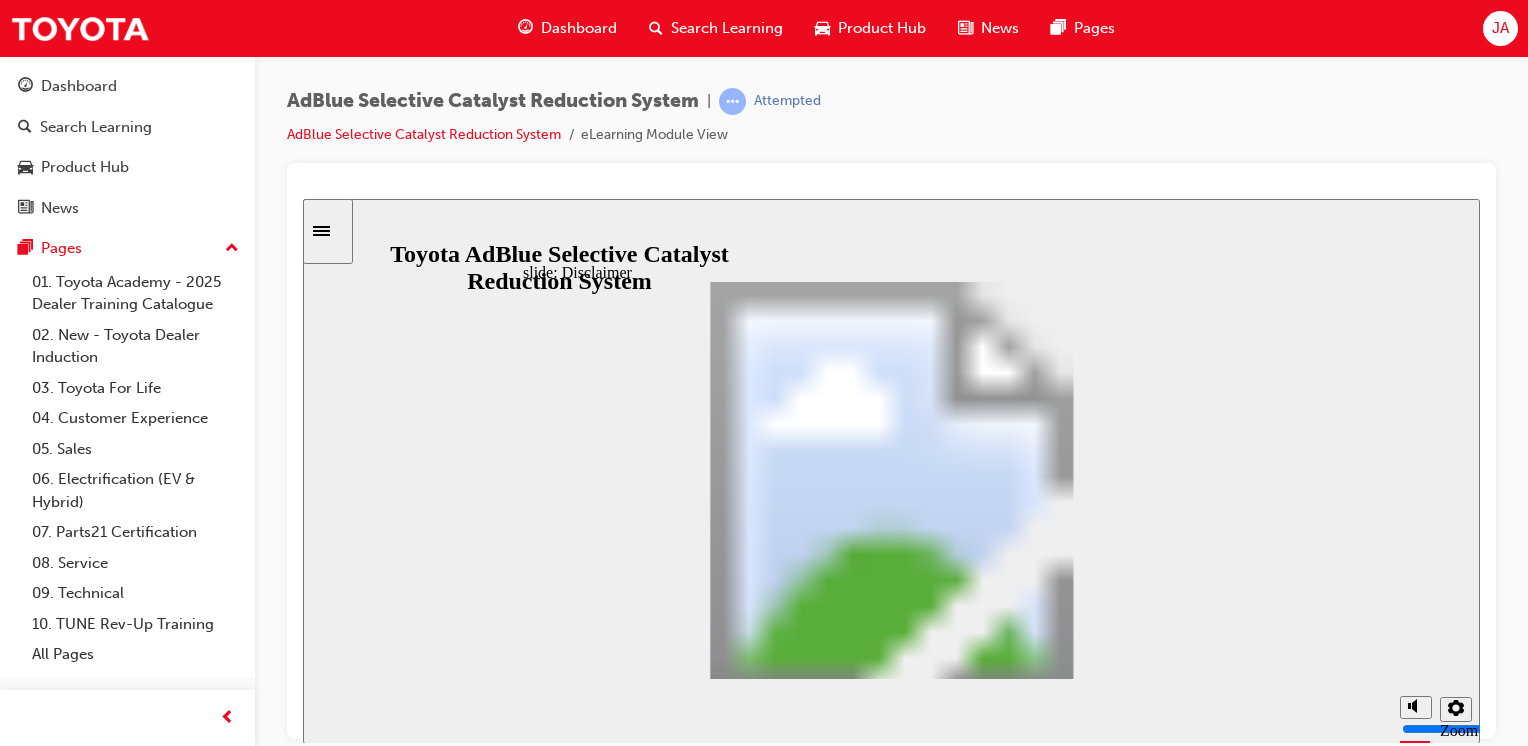 click at bounding box center (892, 1780) 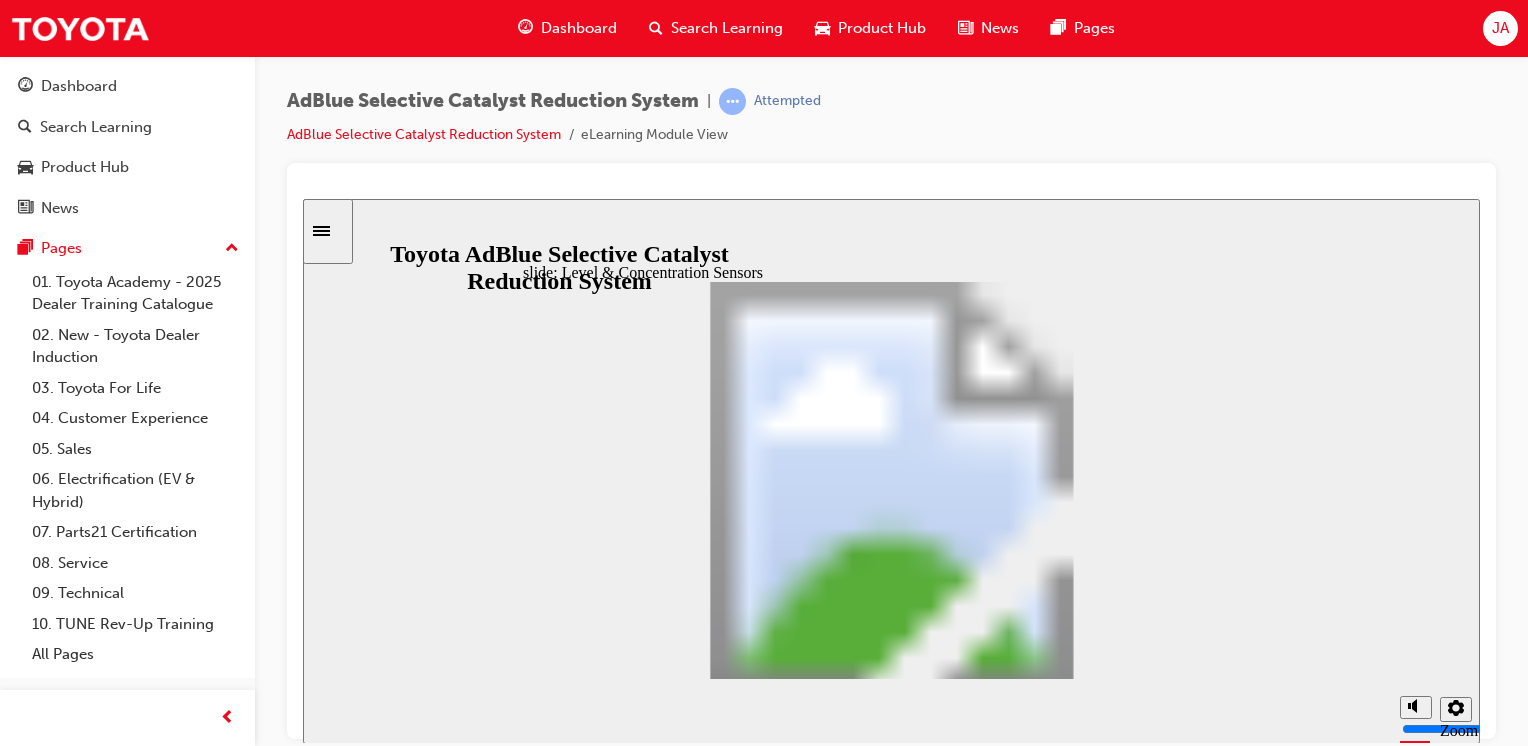 click 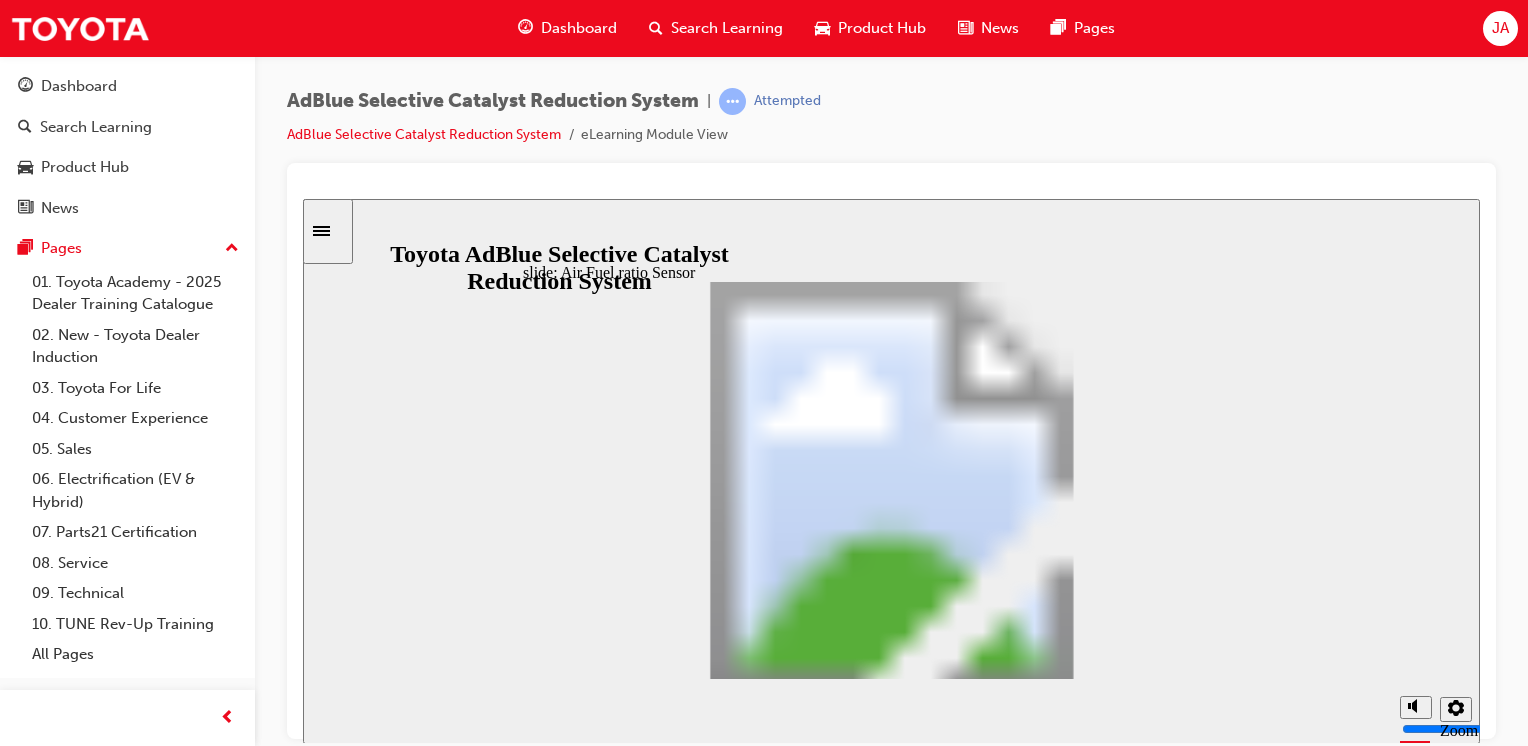 click 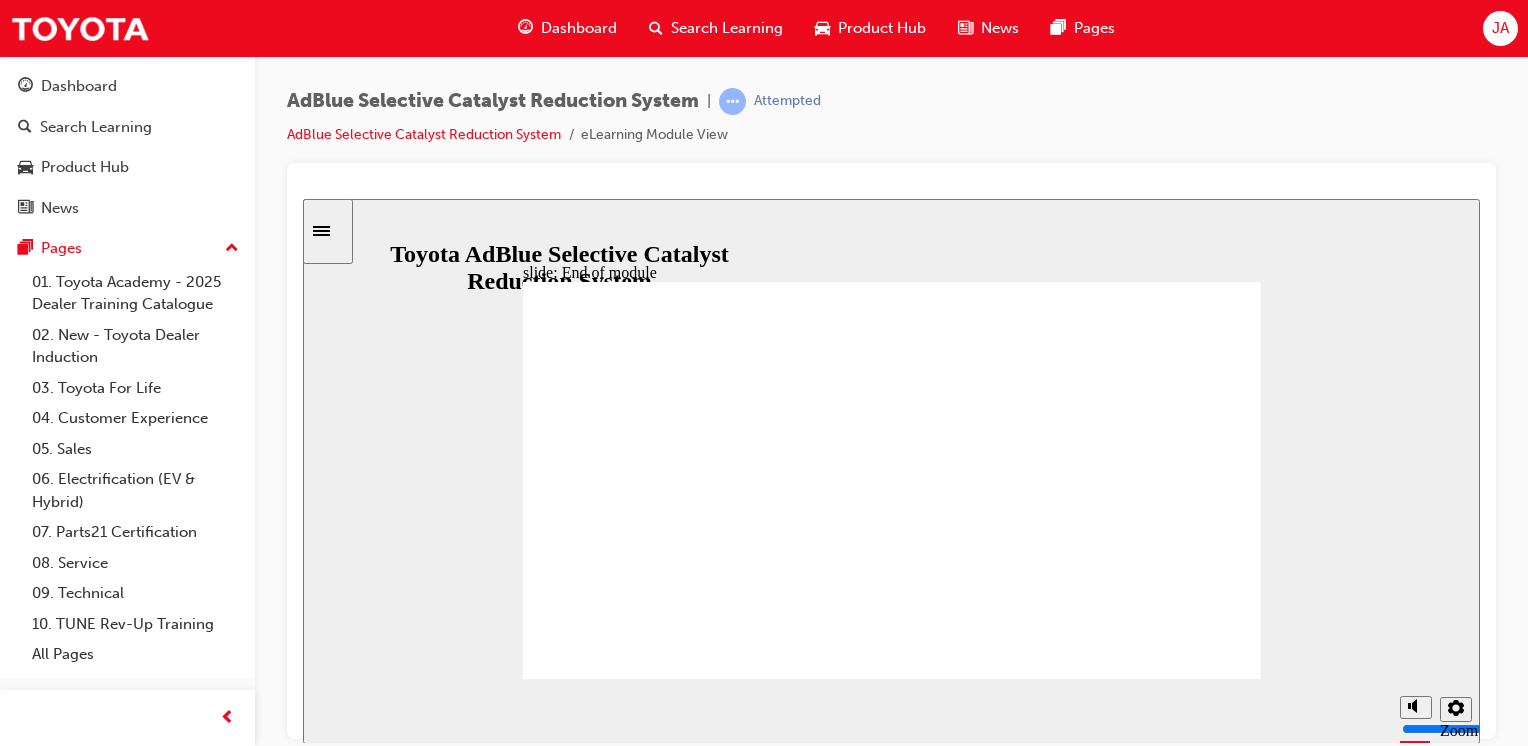 click 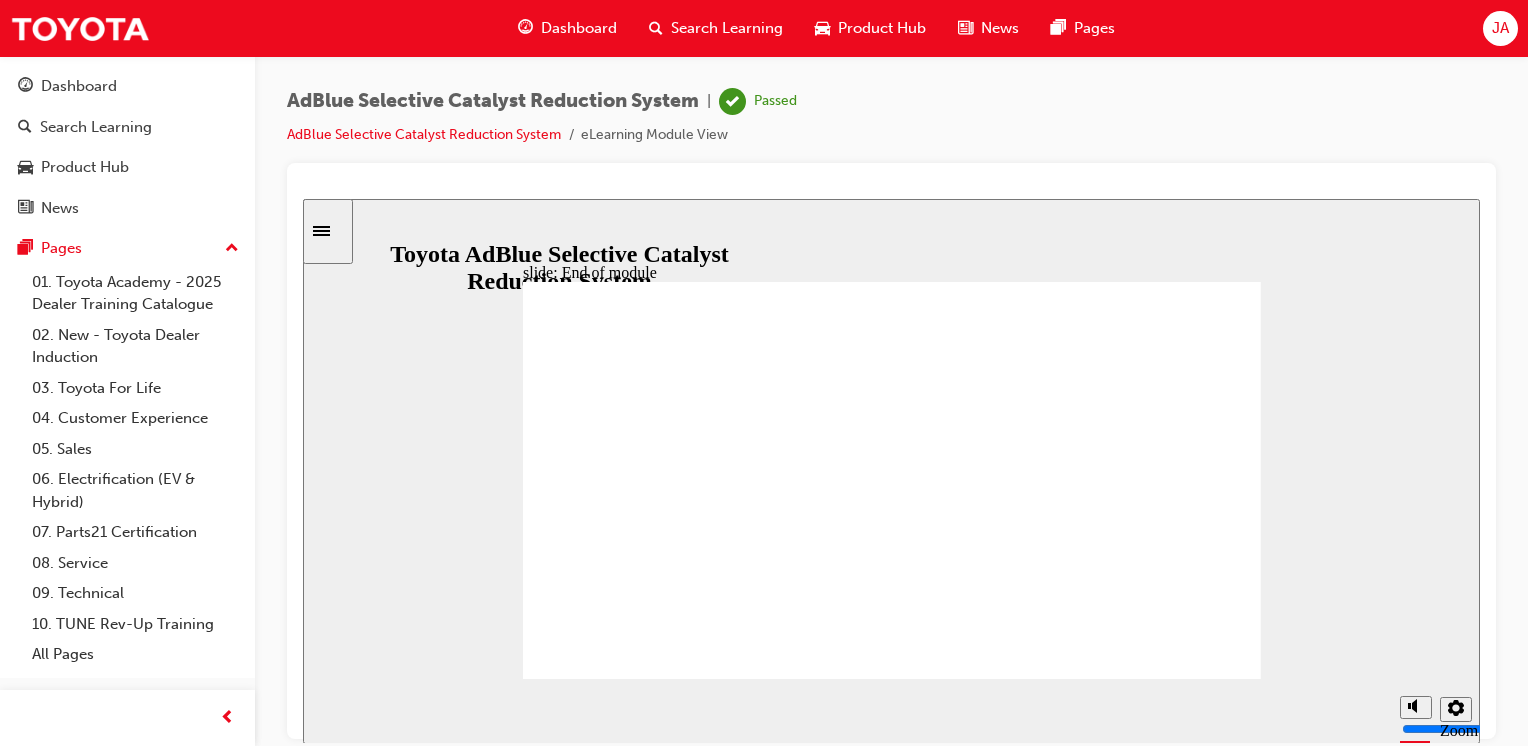 click on "Dashboard" at bounding box center (579, 28) 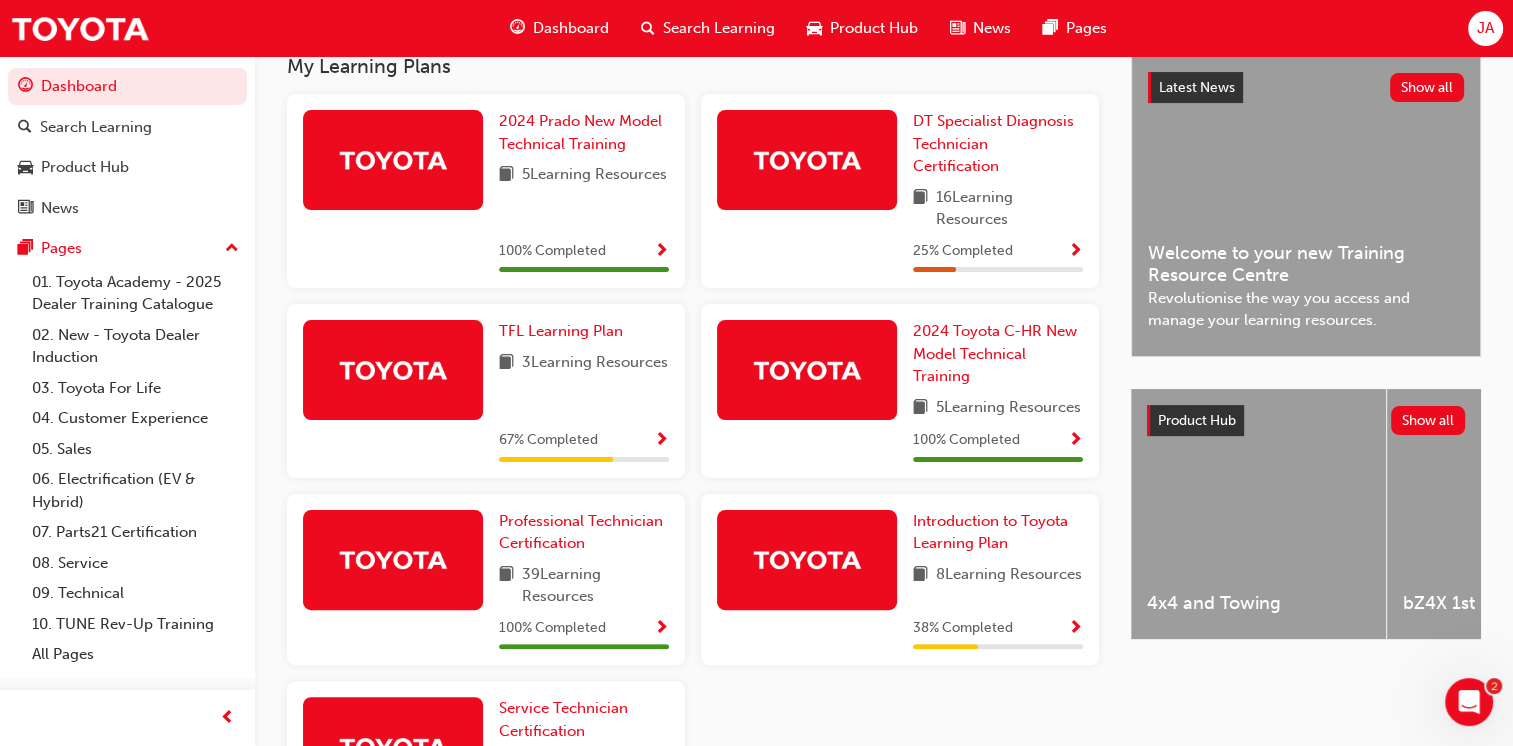 scroll, scrollTop: 0, scrollLeft: 0, axis: both 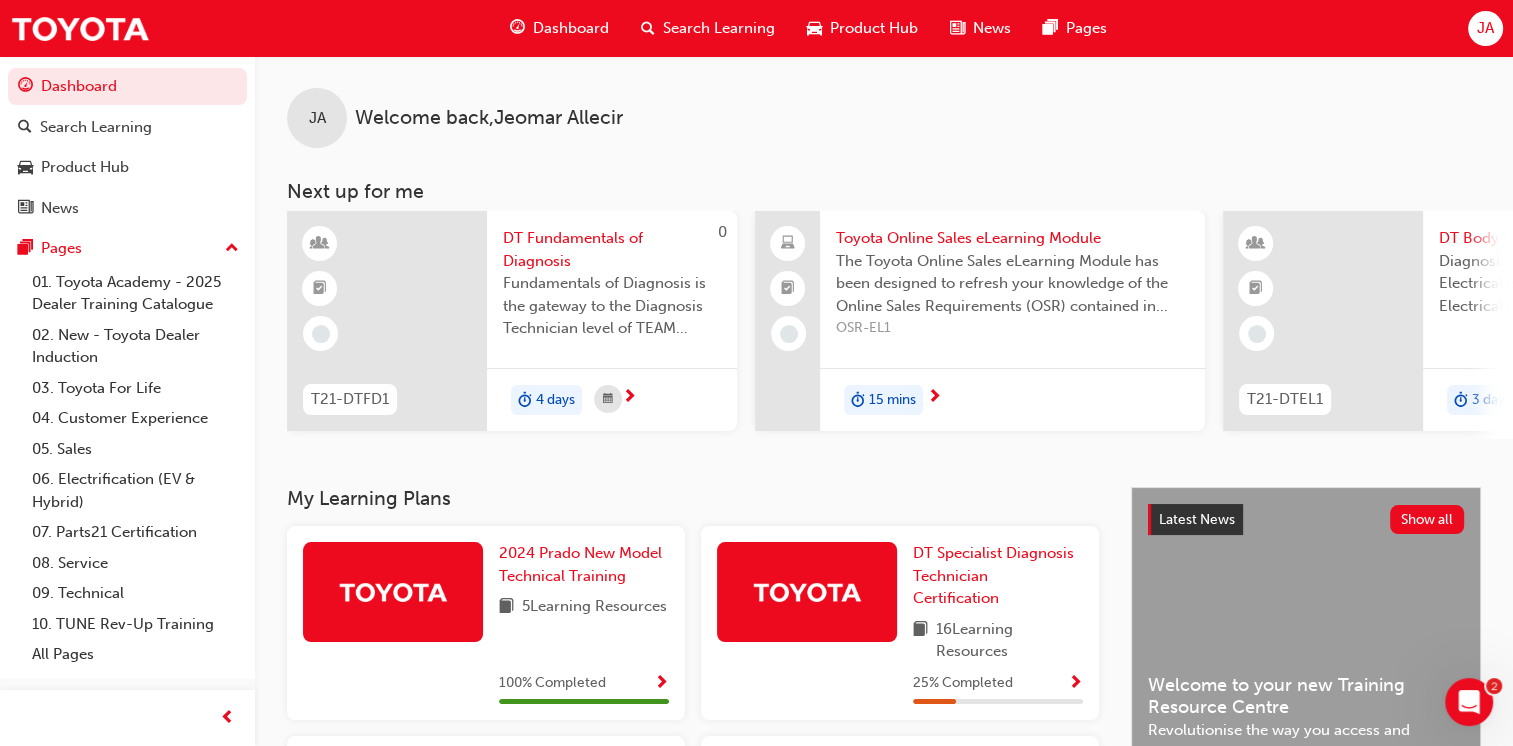 click on "Search Learning" at bounding box center [719, 28] 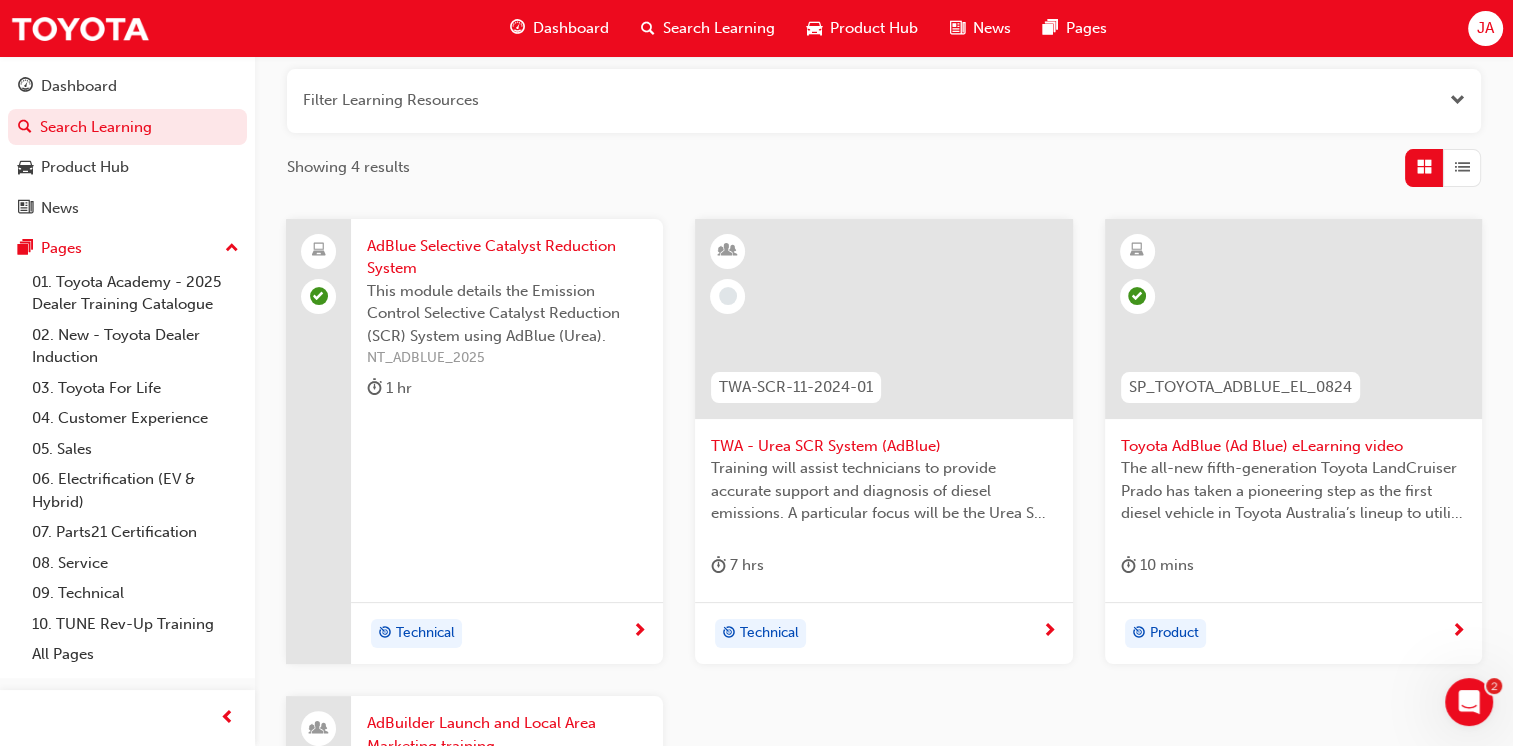 scroll, scrollTop: 247, scrollLeft: 0, axis: vertical 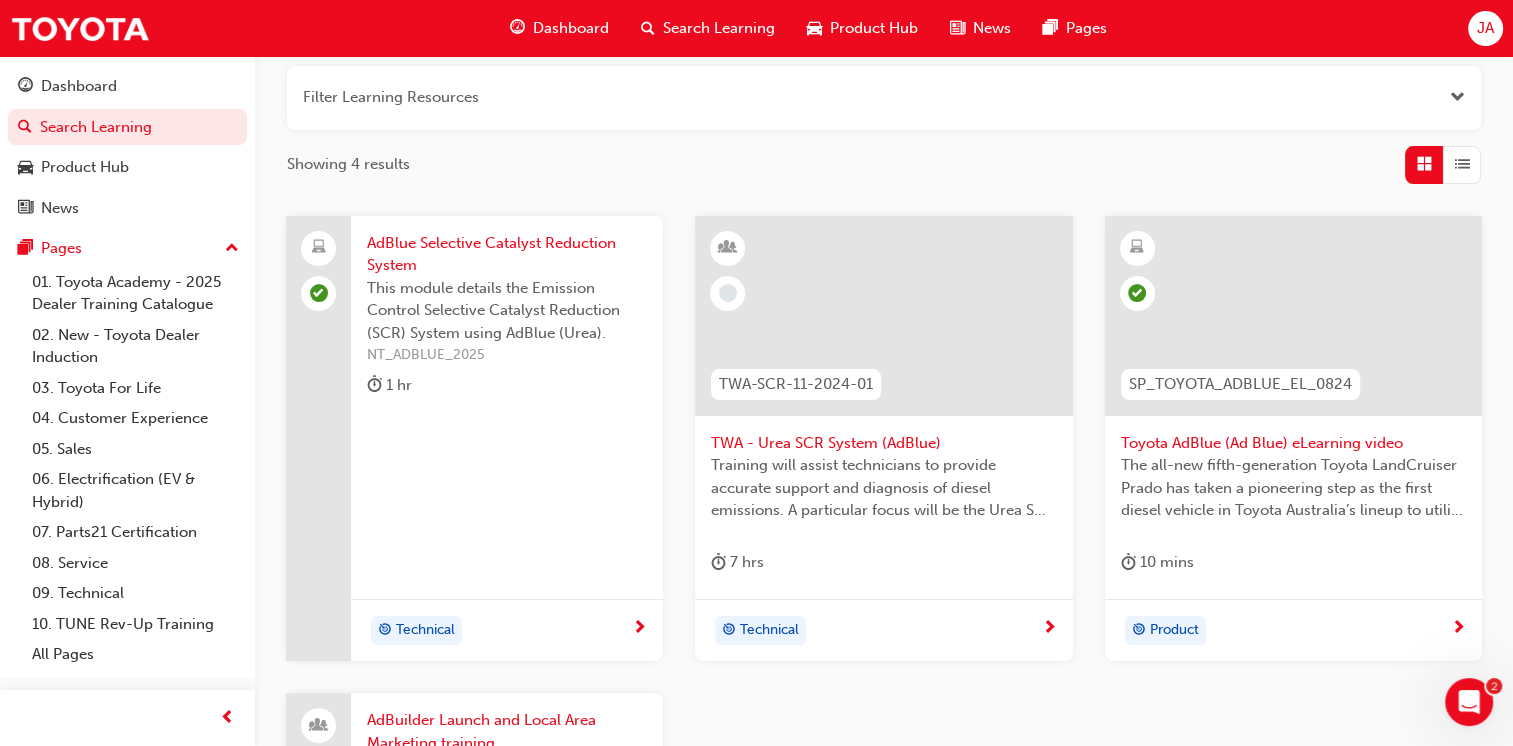 click on "AdBlue Selective Catalyst Reduction System This module details the Emission Control Selective Catalyst Reduction (SCR) System using AdBlue (Urea).   NT_ADBLUE_2025   1 hr Technical" at bounding box center [507, 439] 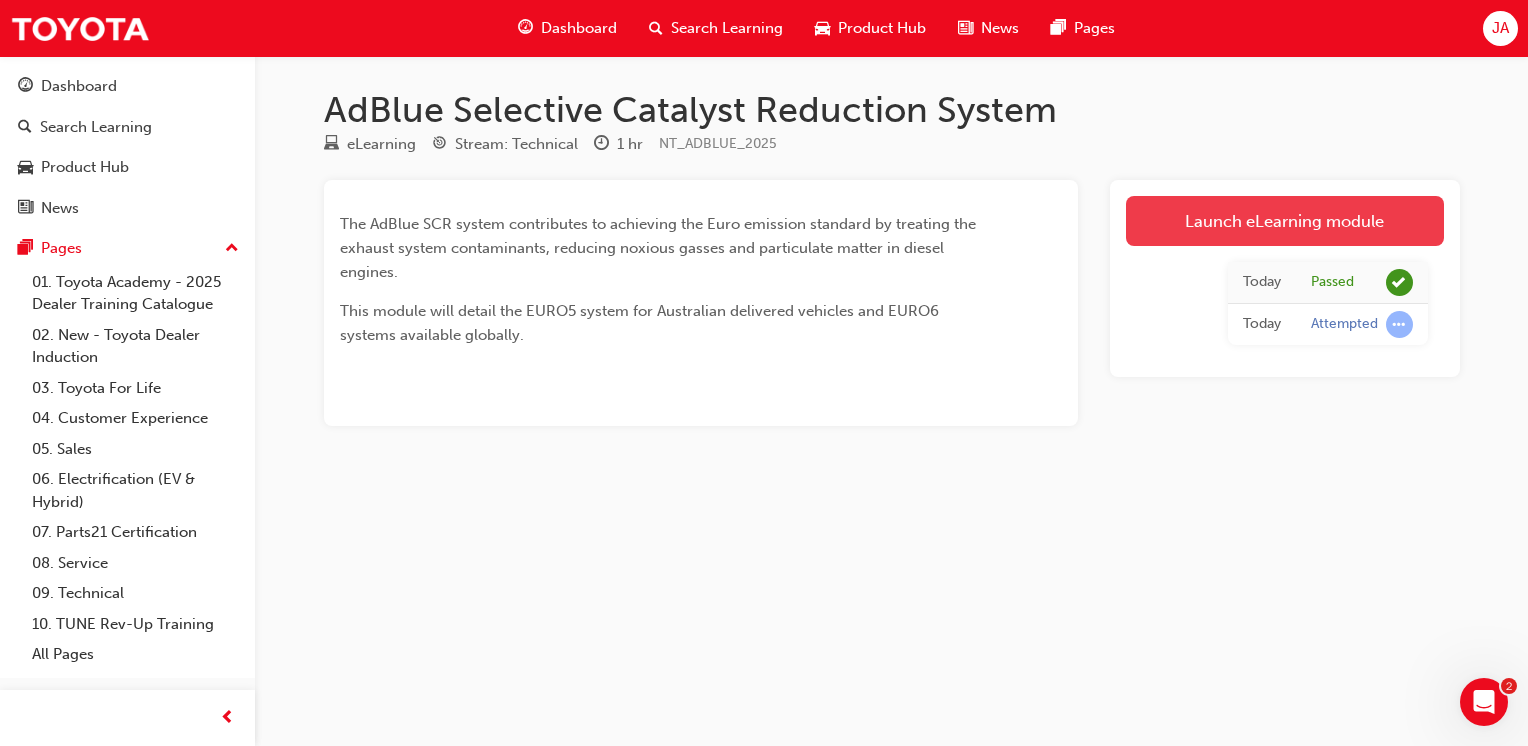click on "Launch eLearning module" at bounding box center (1285, 221) 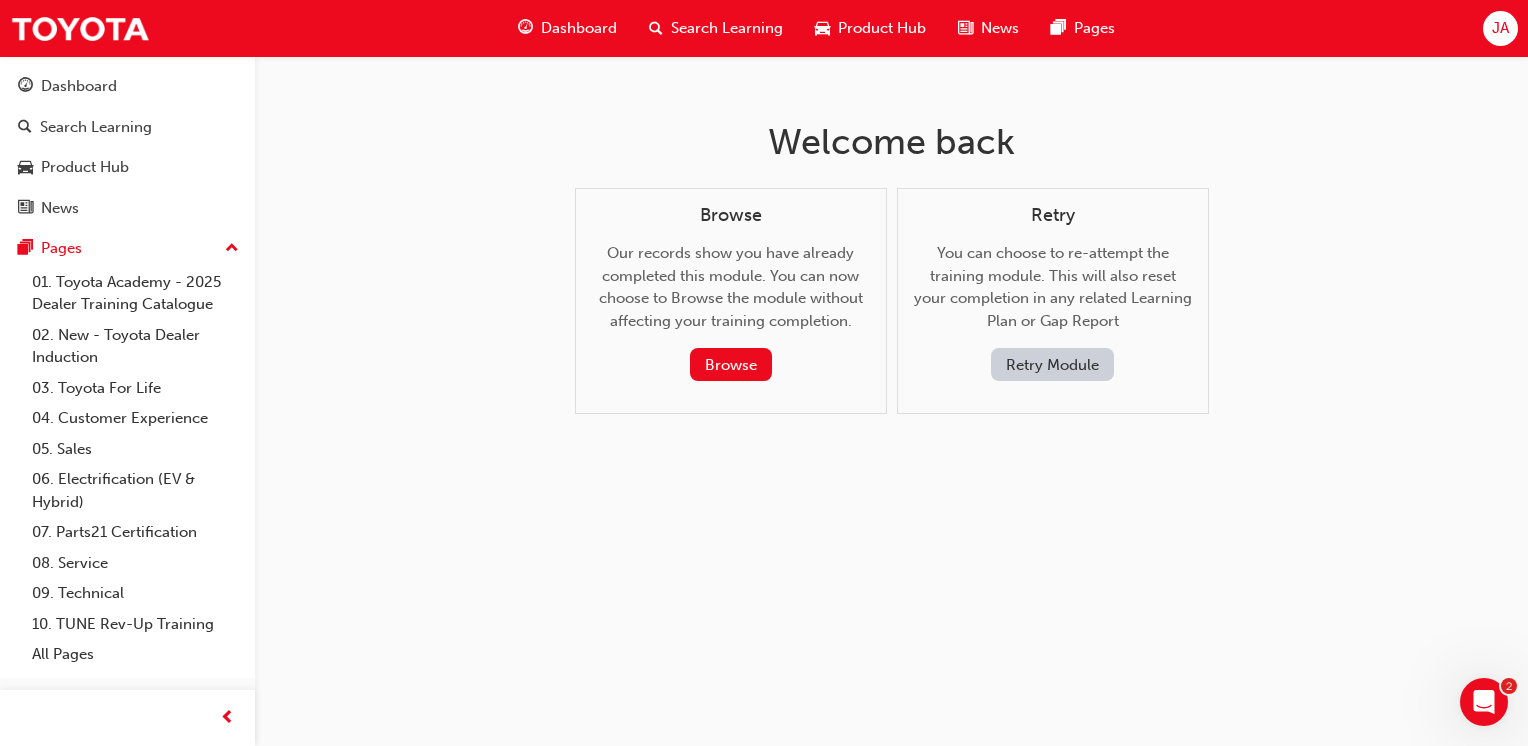 click on "Dashboard" at bounding box center [579, 28] 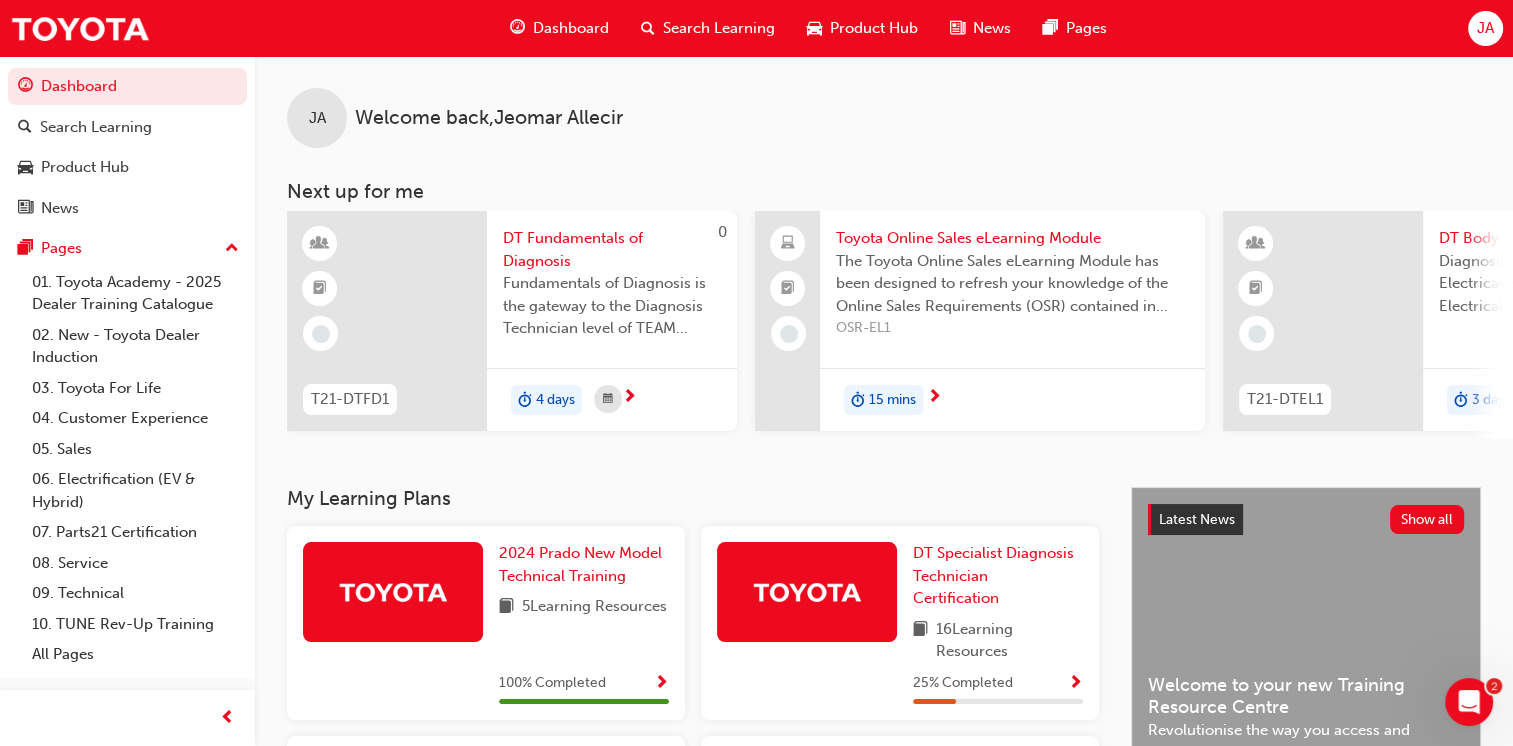 click on "Dashboard" at bounding box center [571, 28] 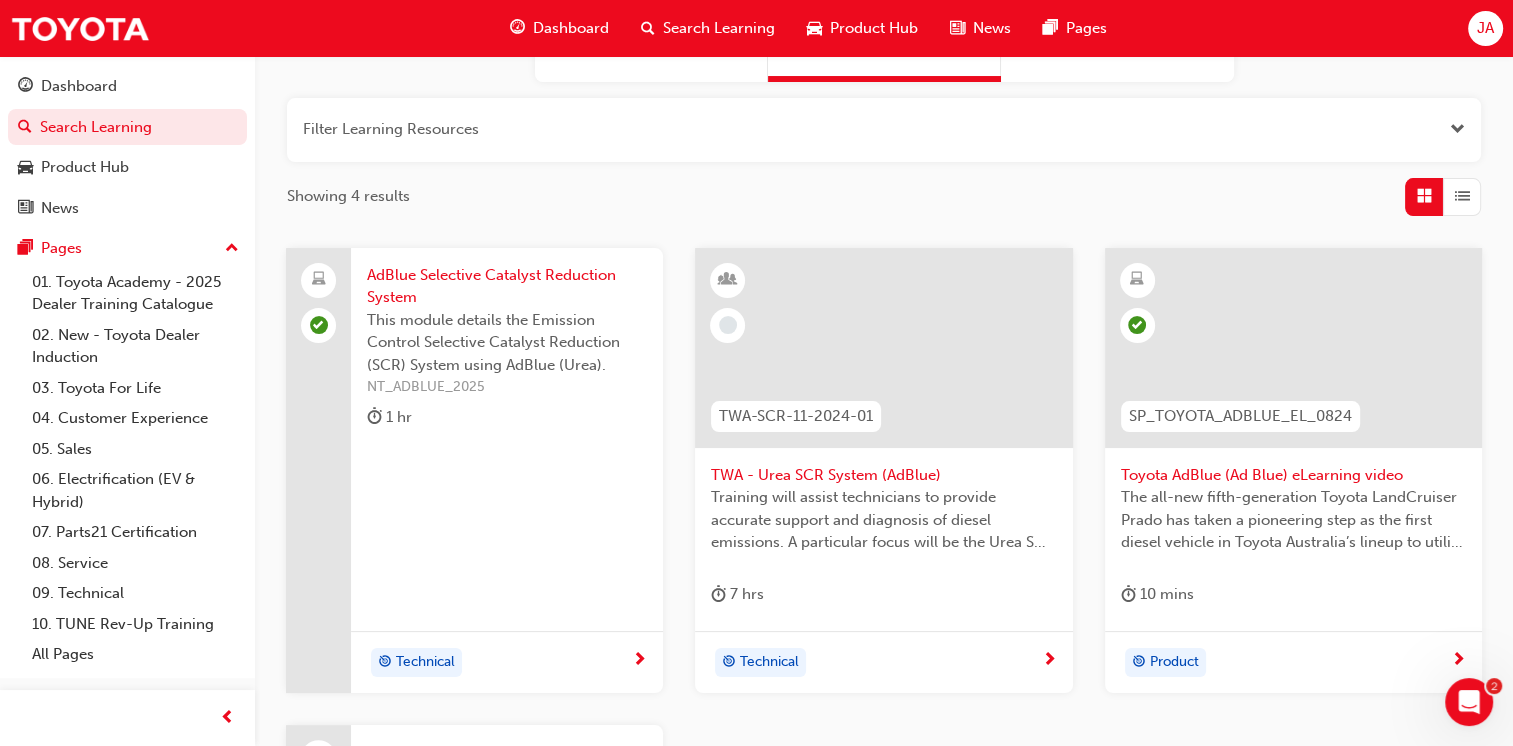 scroll, scrollTop: 226, scrollLeft: 0, axis: vertical 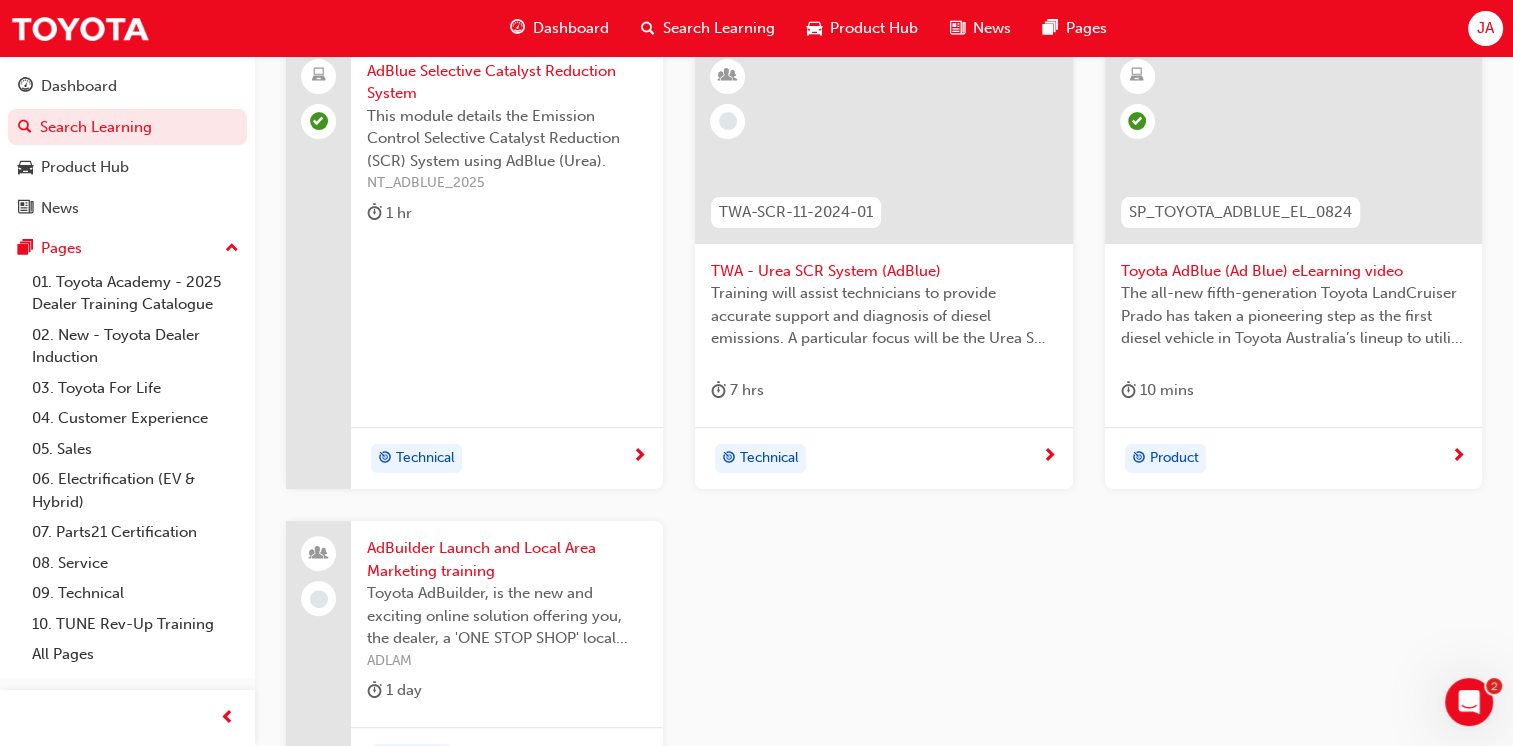 click on "Technical" at bounding box center (425, 458) 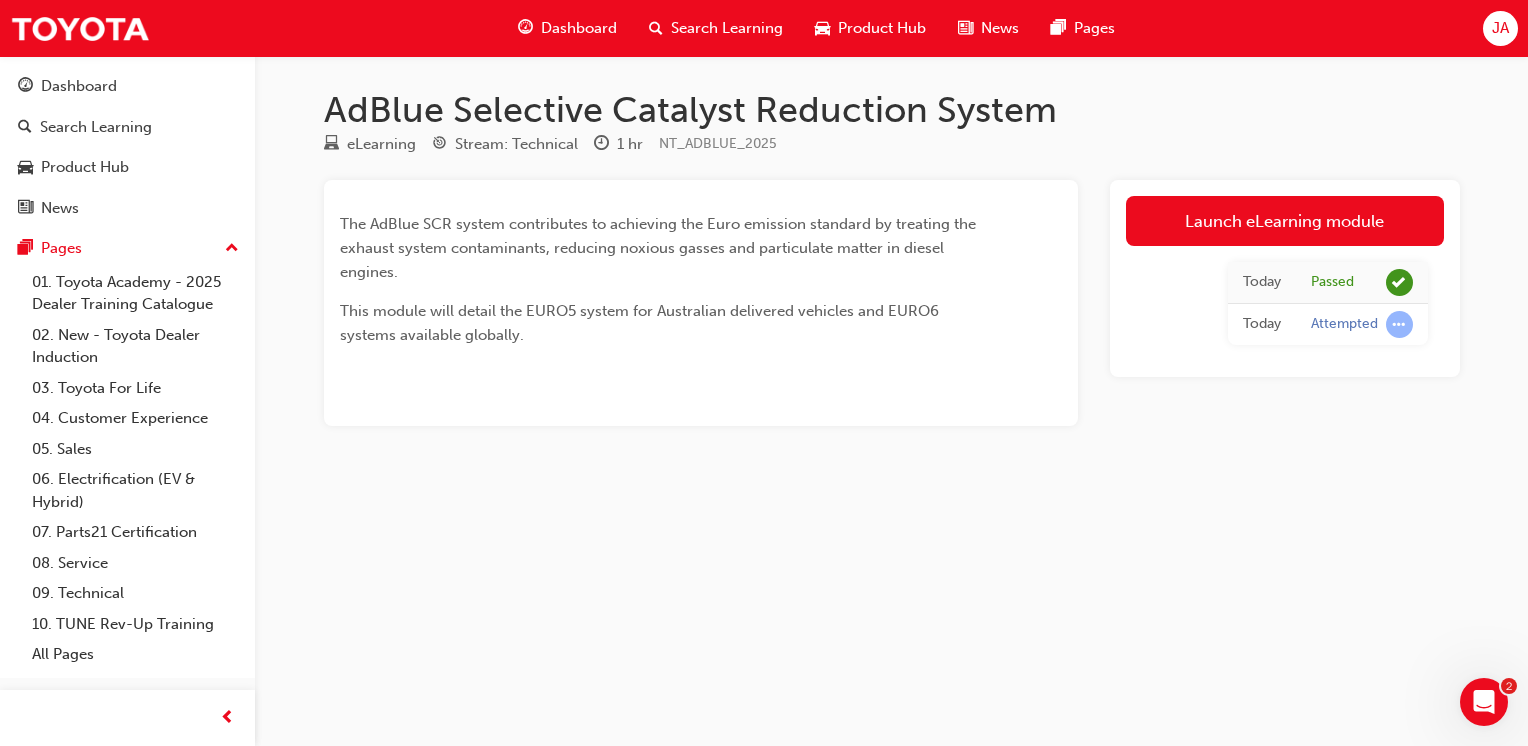click on "Dashboard" at bounding box center [579, 28] 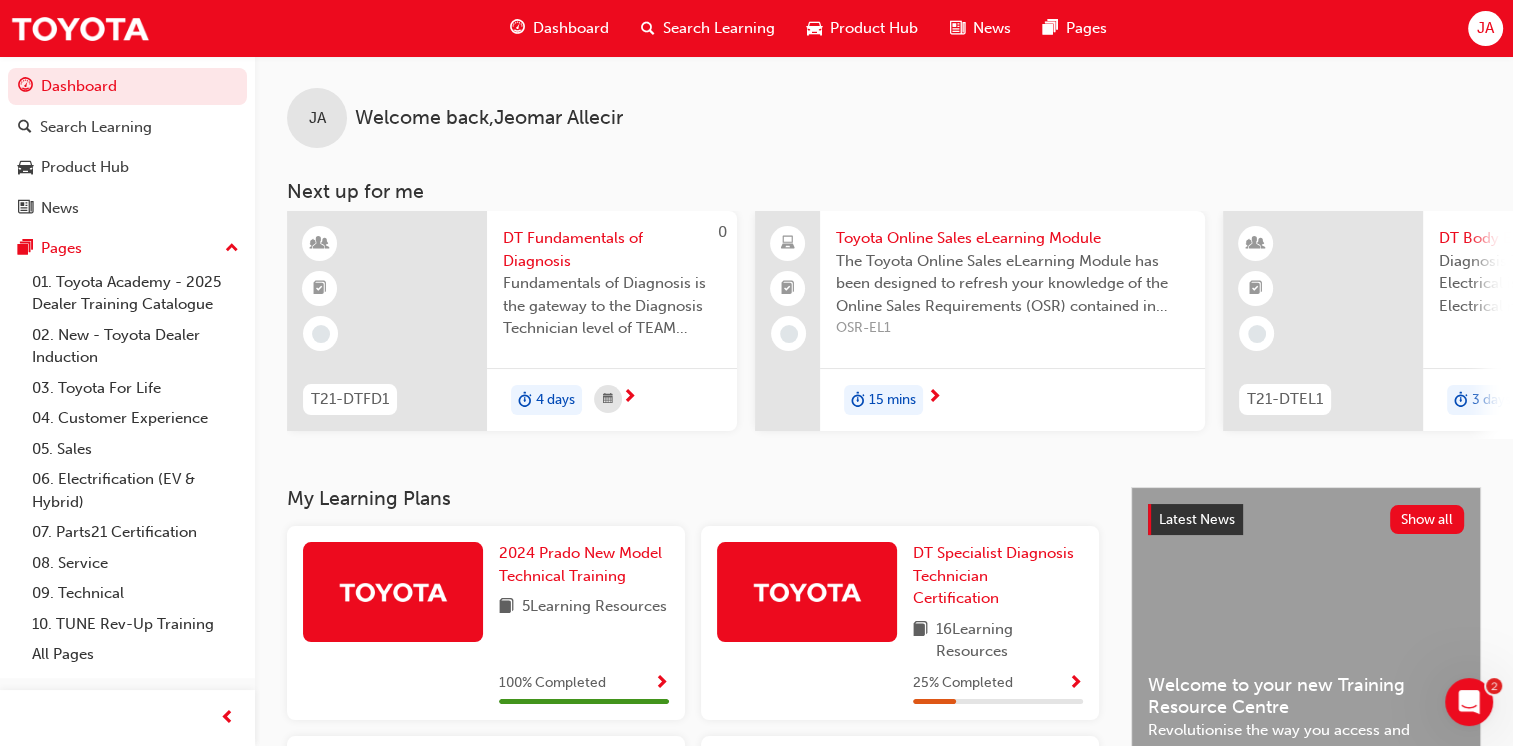 click on "Search Learning" at bounding box center [719, 28] 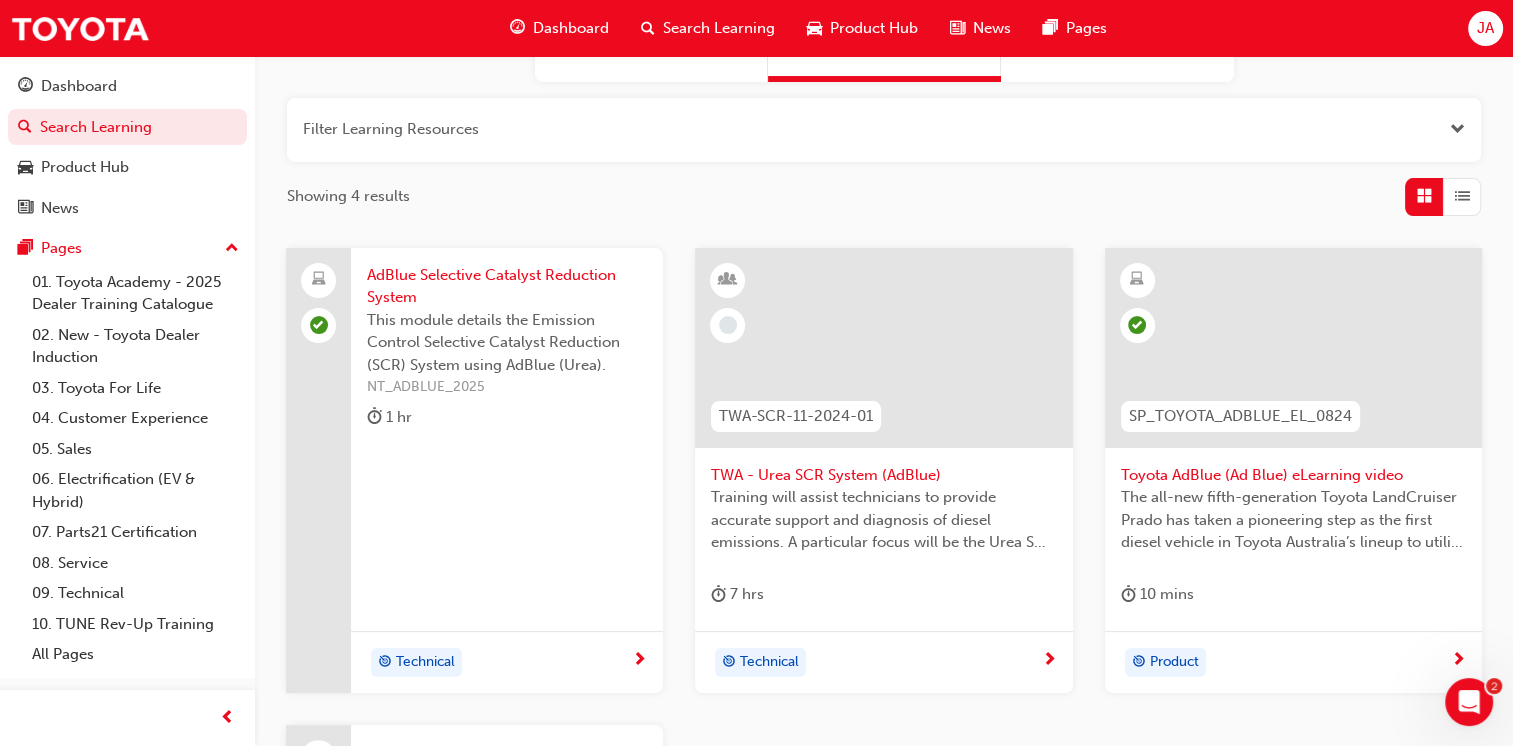 scroll, scrollTop: 218, scrollLeft: 0, axis: vertical 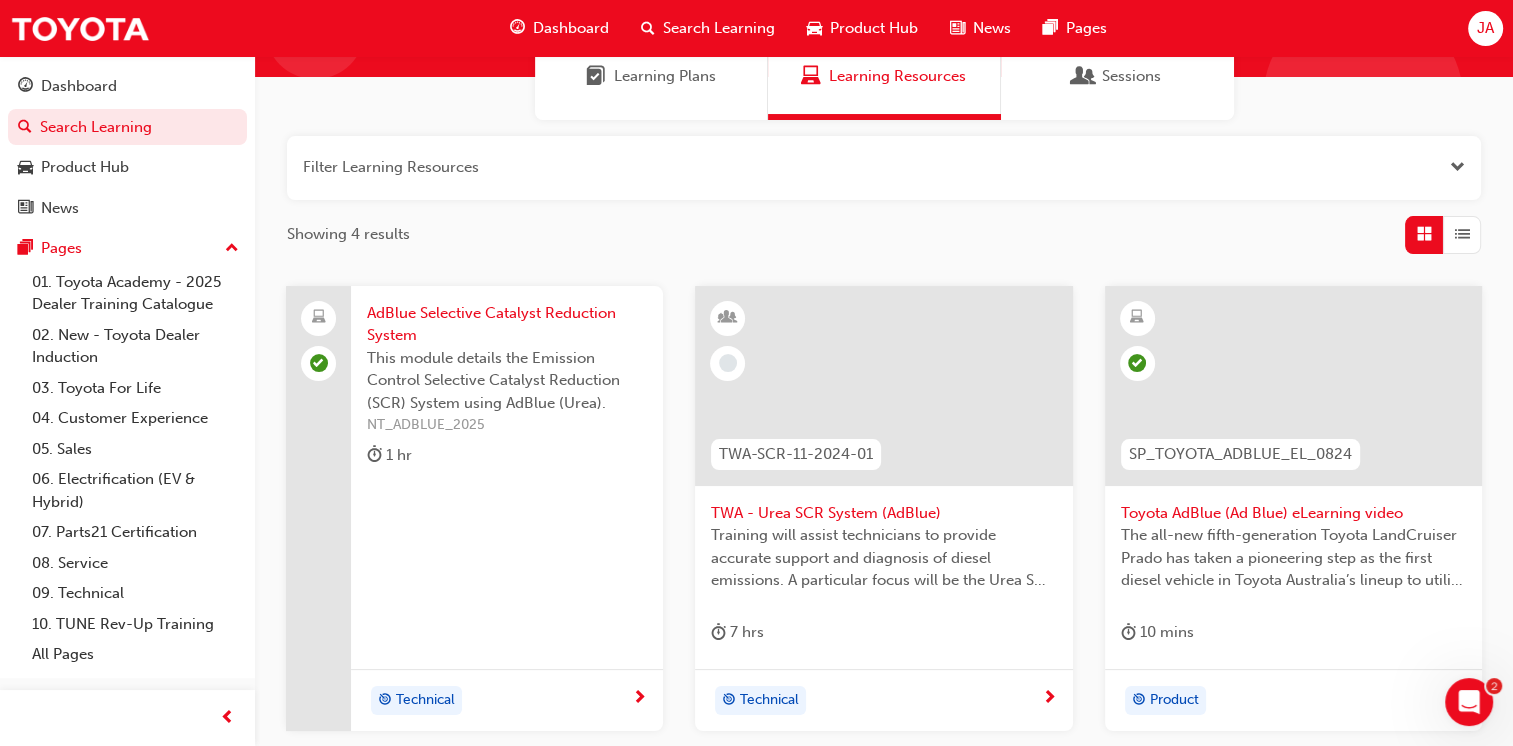 click at bounding box center [1293, 386] 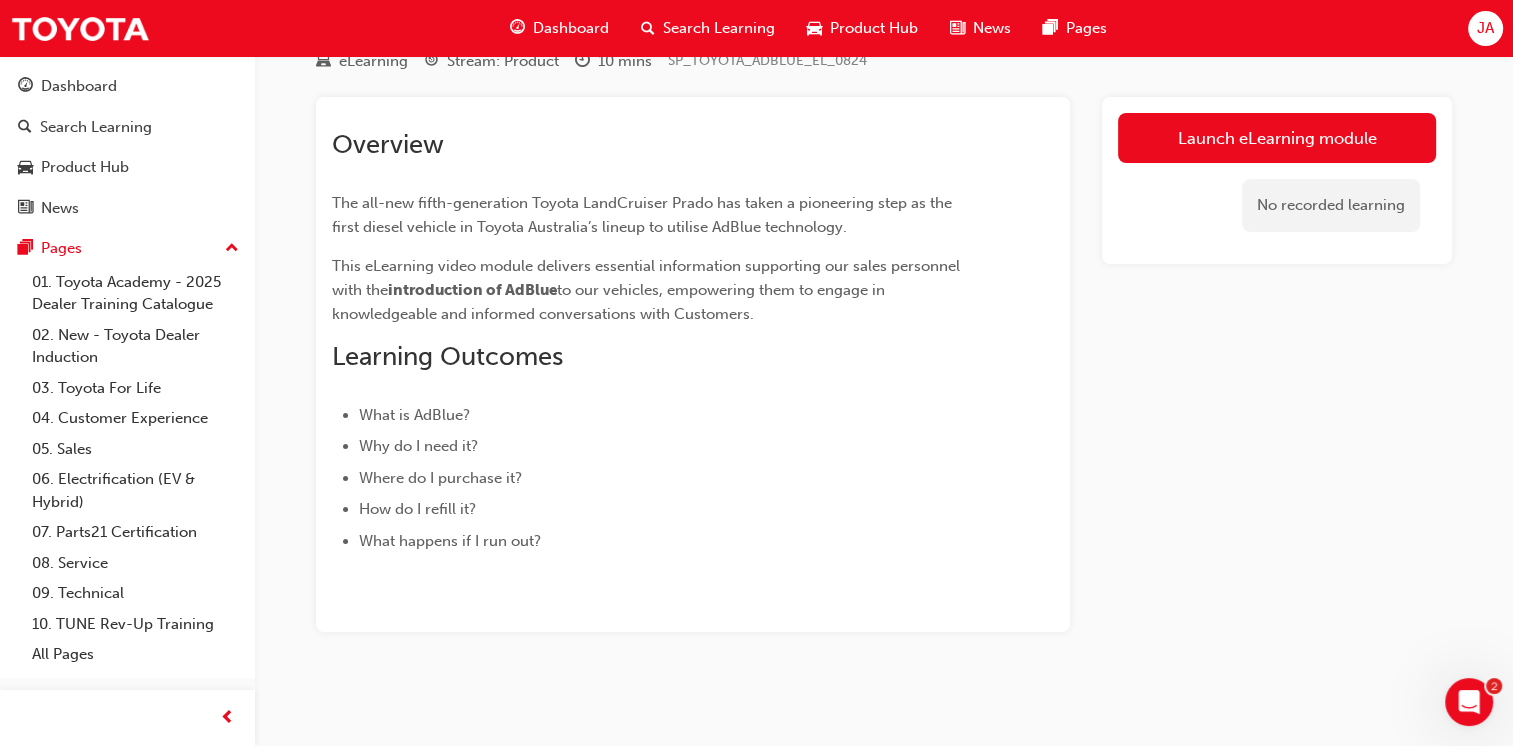 scroll, scrollTop: 82, scrollLeft: 0, axis: vertical 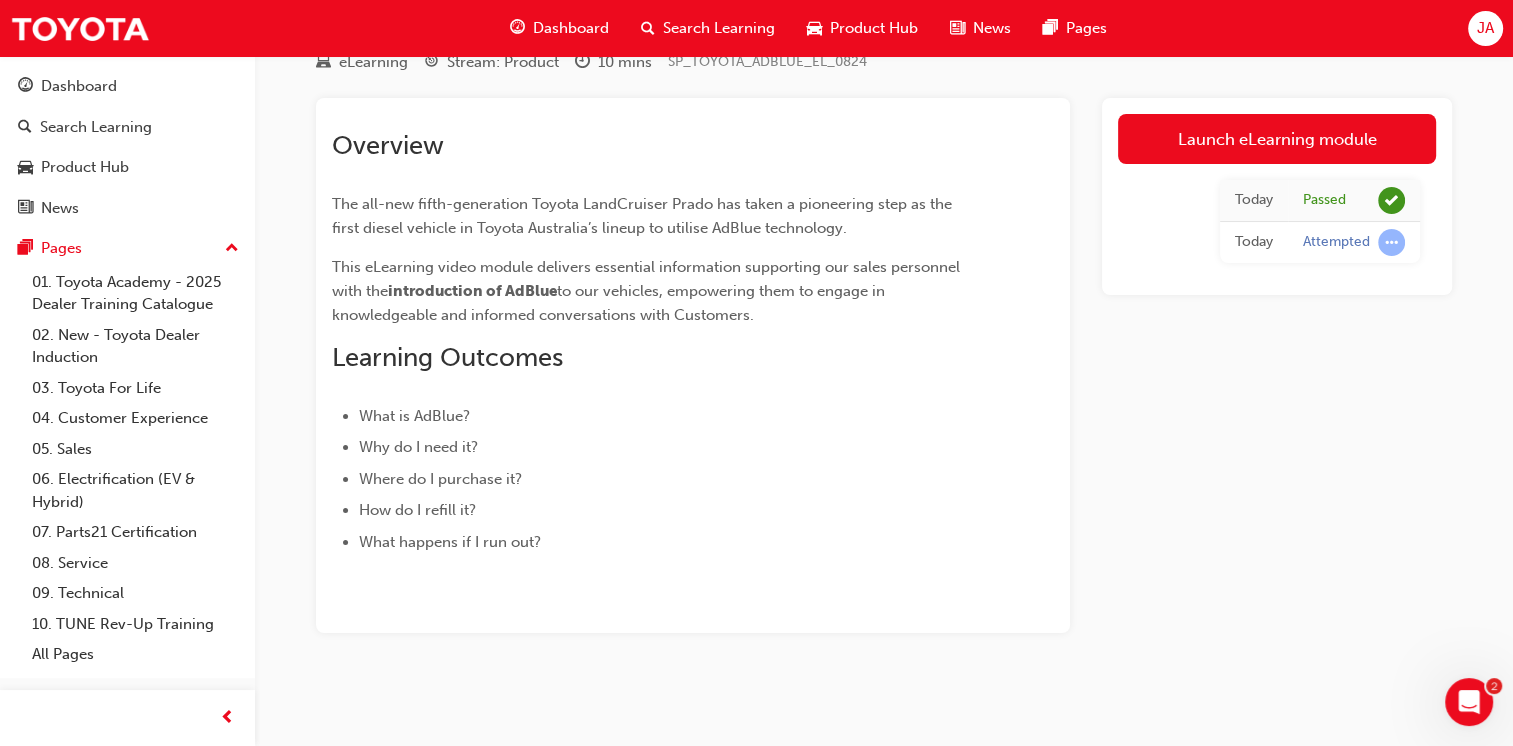 click on "Search Learning" at bounding box center [708, 28] 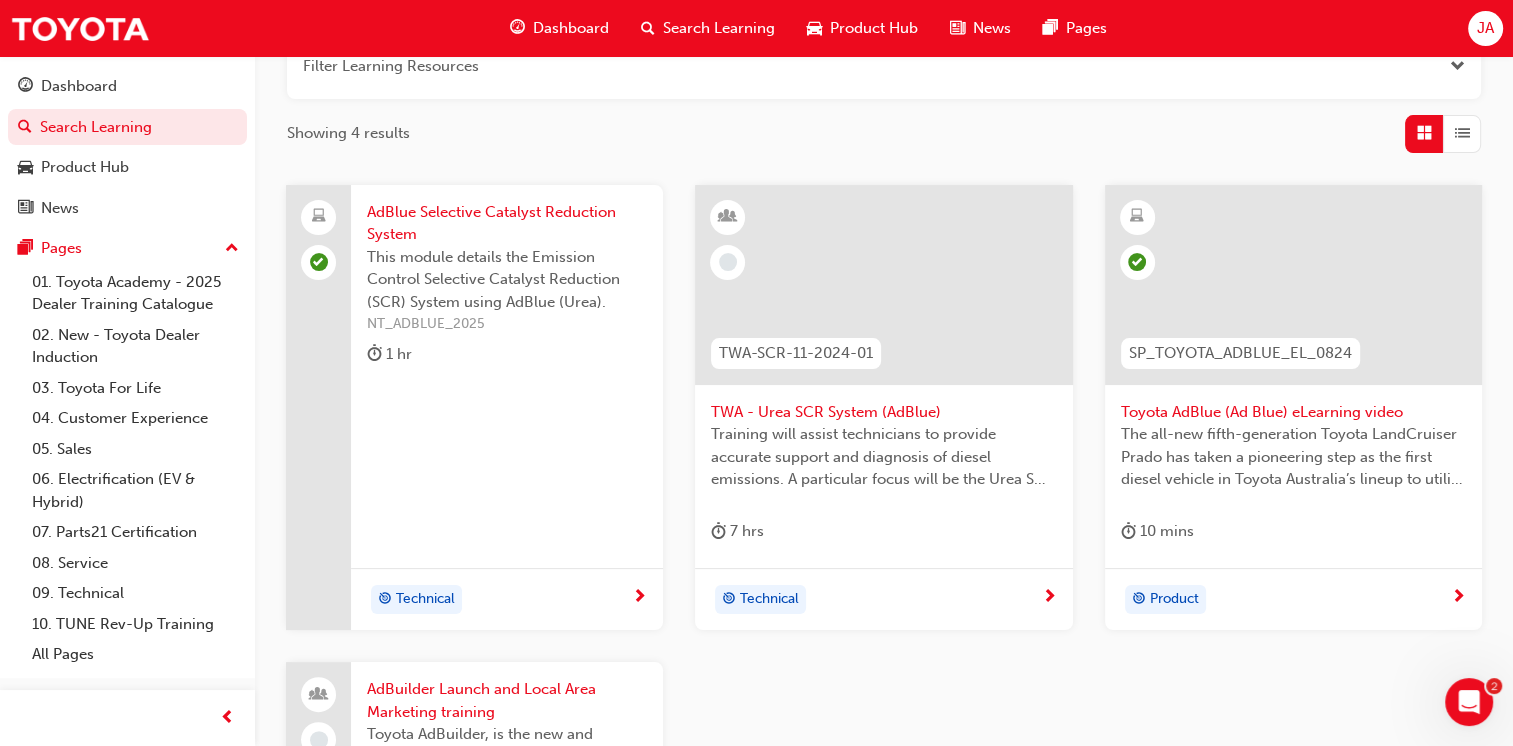 scroll, scrollTop: 264, scrollLeft: 0, axis: vertical 